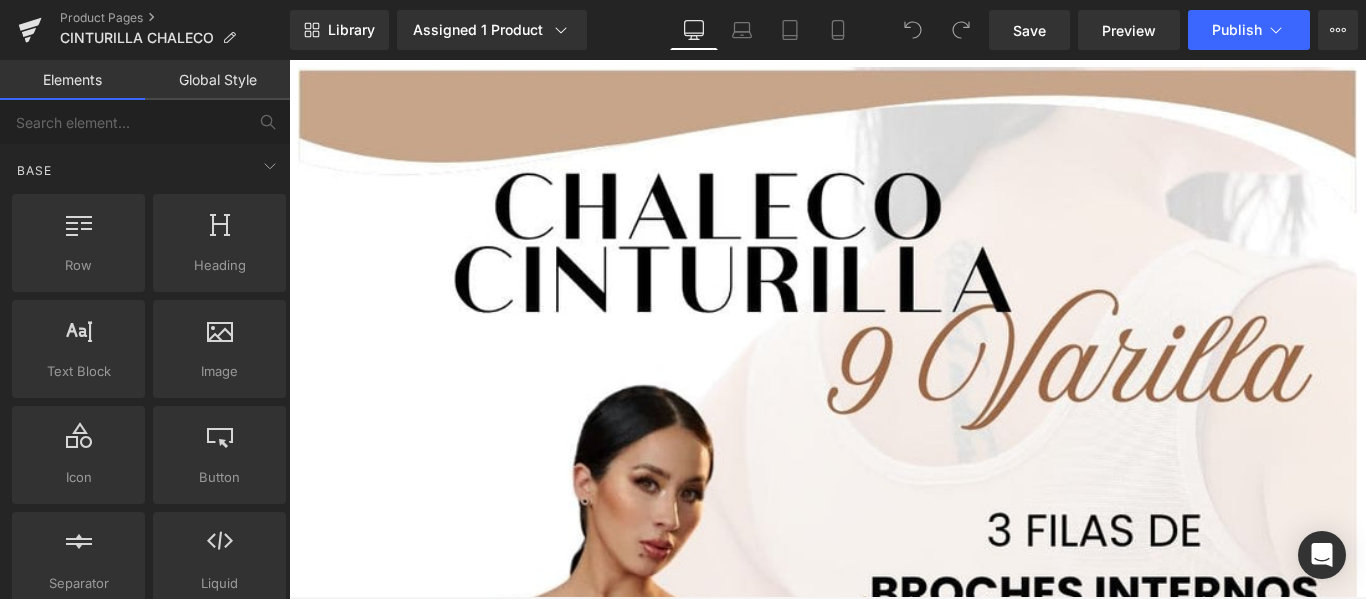 scroll, scrollTop: 0, scrollLeft: 0, axis: both 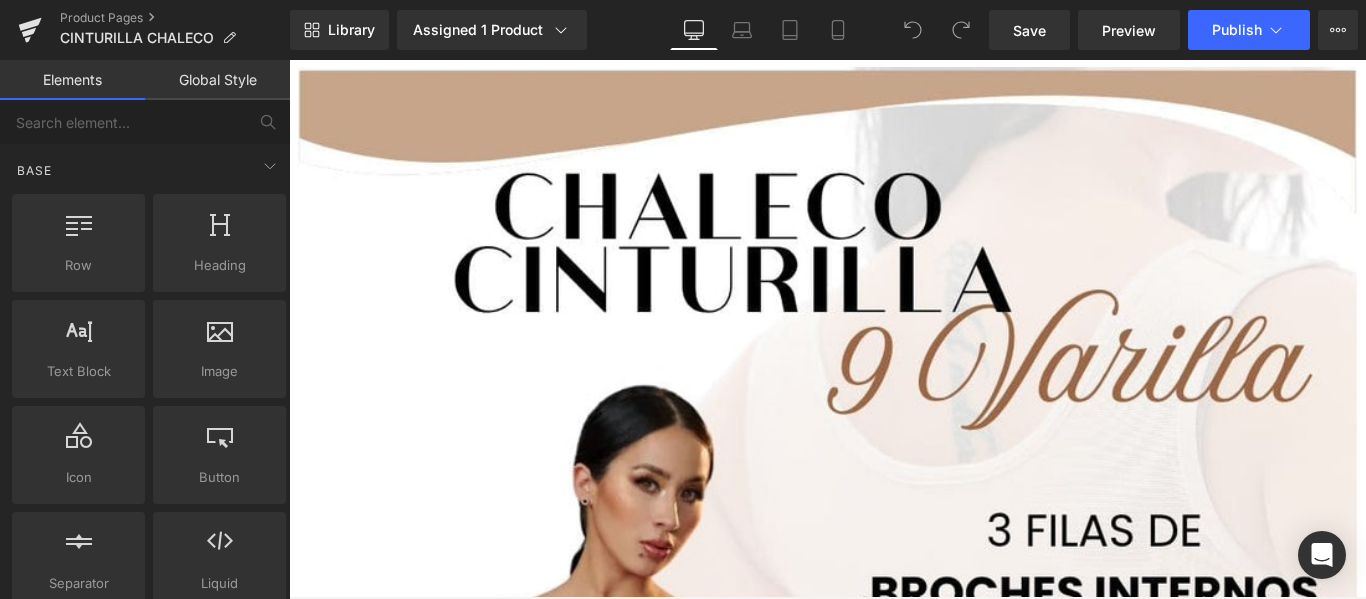 click at bounding box center [894, 782] 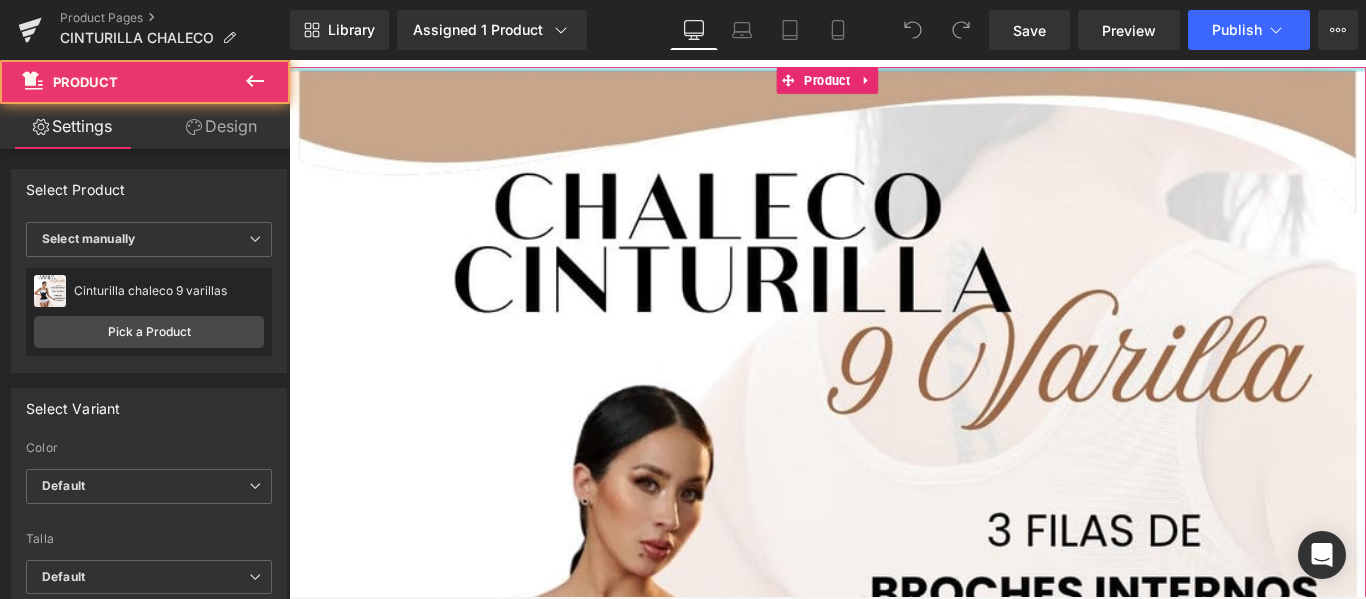 drag, startPoint x: 428, startPoint y: 68, endPoint x: 699, endPoint y: 113, distance: 274.71075 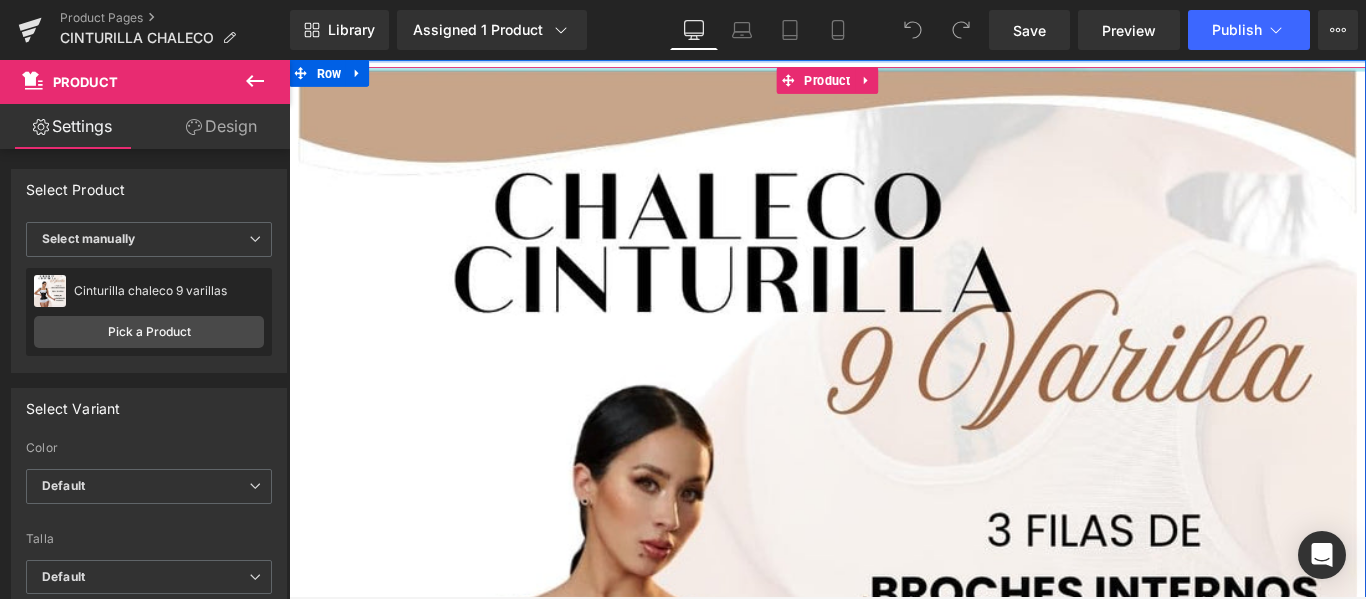 click at bounding box center (289, 60) 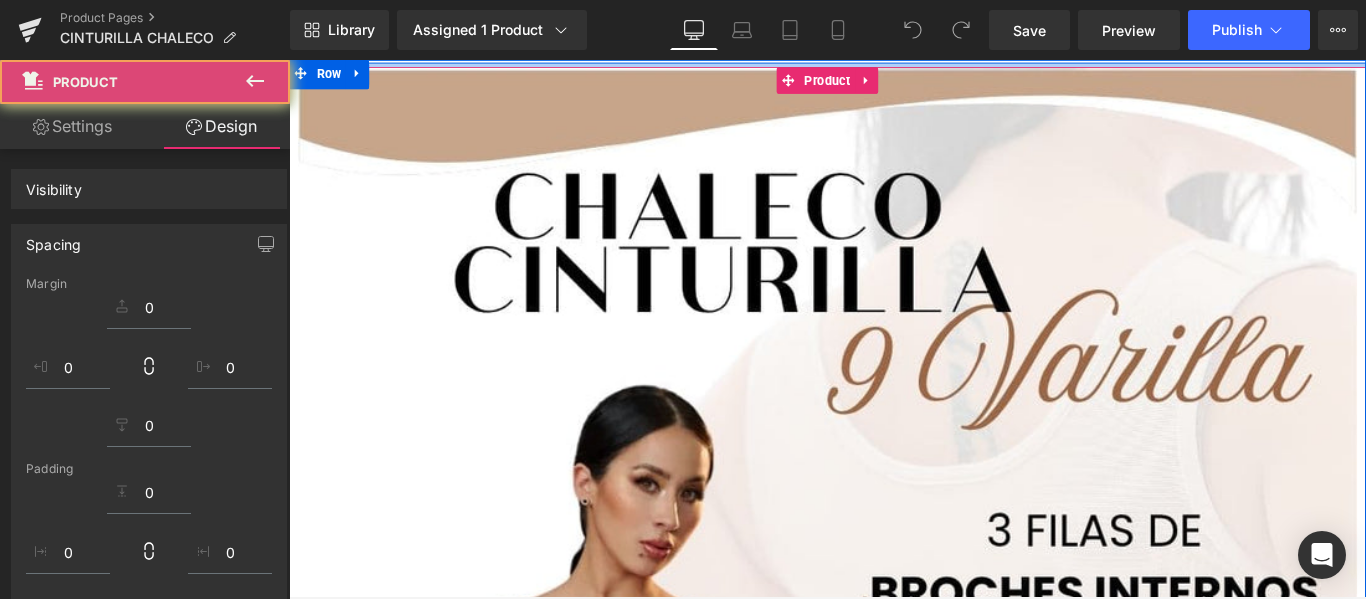 click at bounding box center (894, 65) 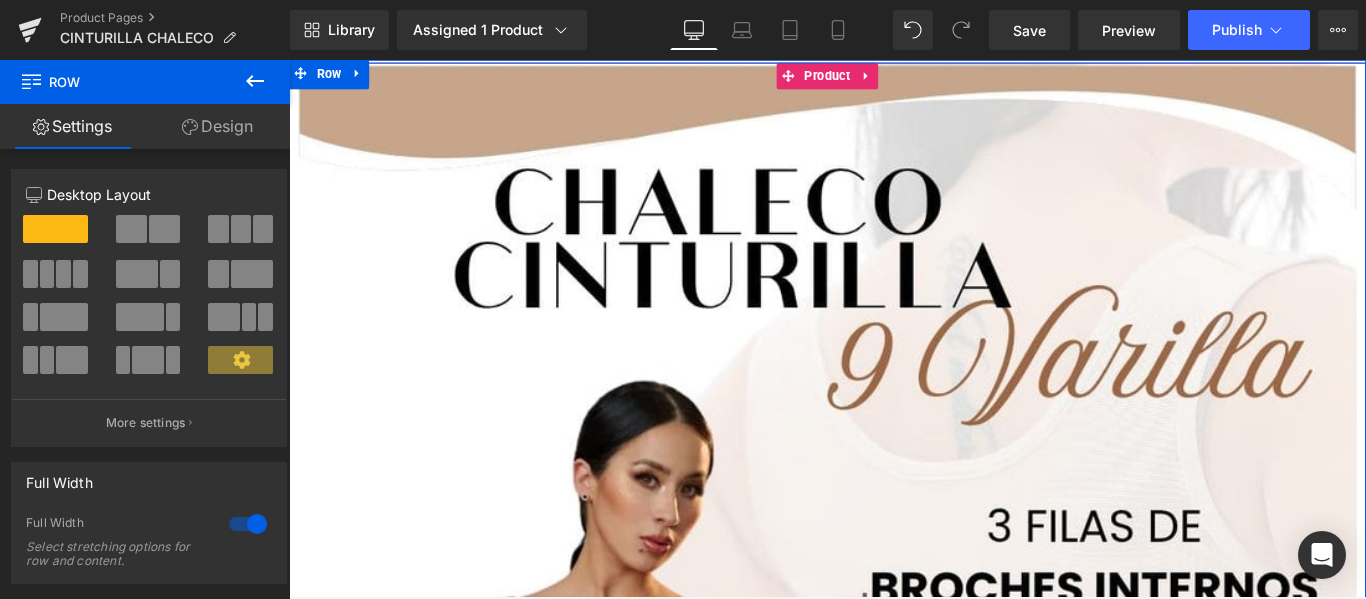 drag, startPoint x: 429, startPoint y: 65, endPoint x: 700, endPoint y: 109, distance: 274.5487 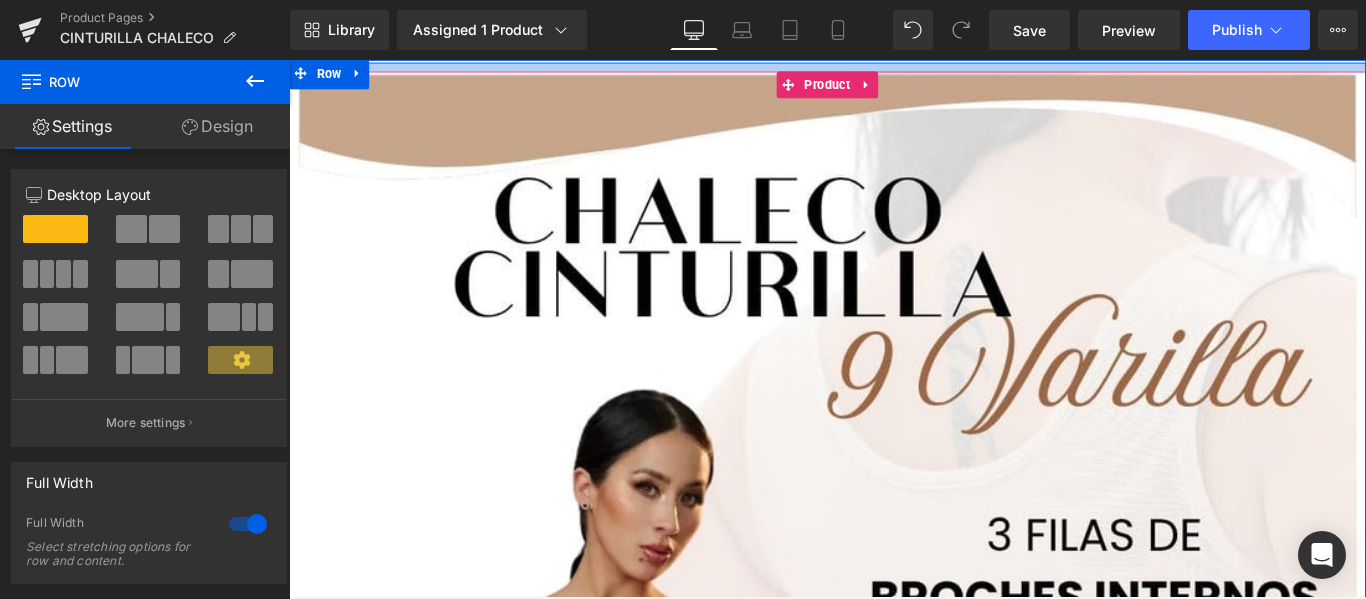 click at bounding box center (894, 68) 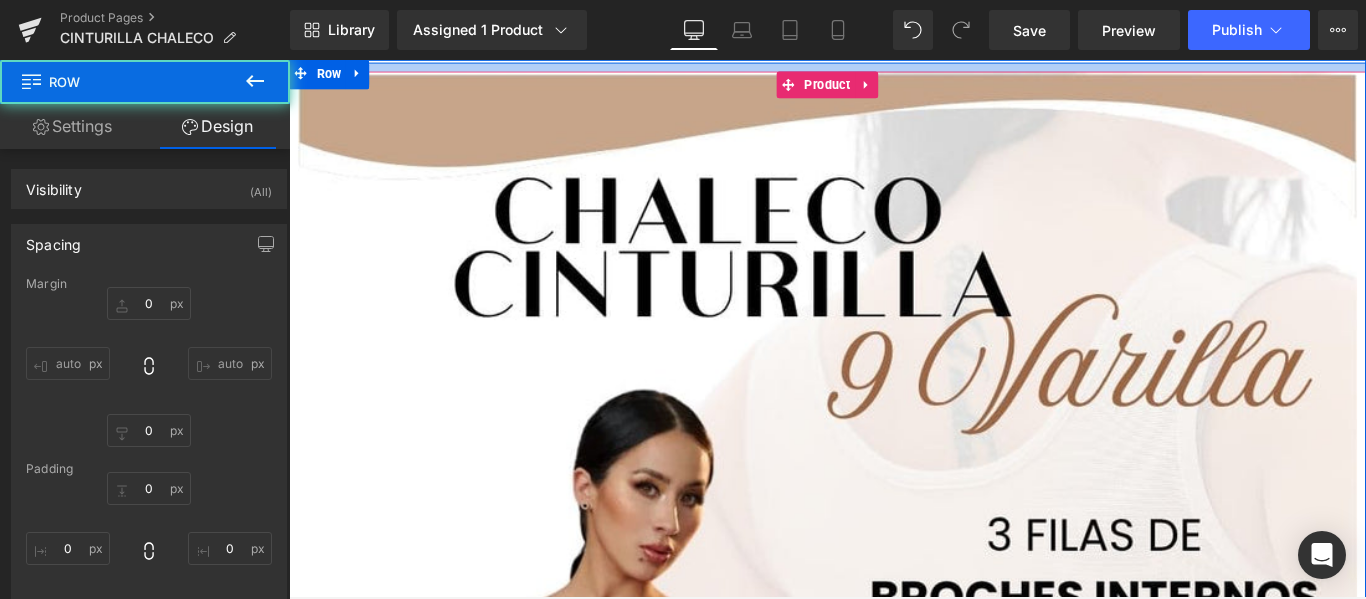 type on "0" 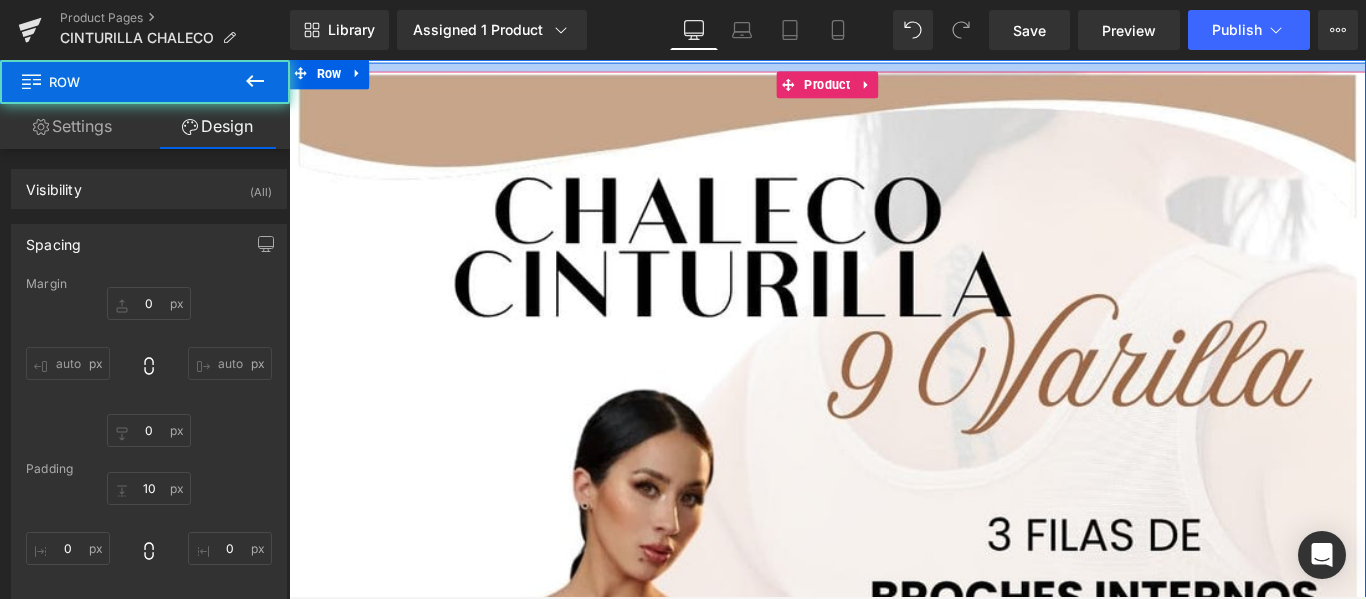 click at bounding box center [894, 68] 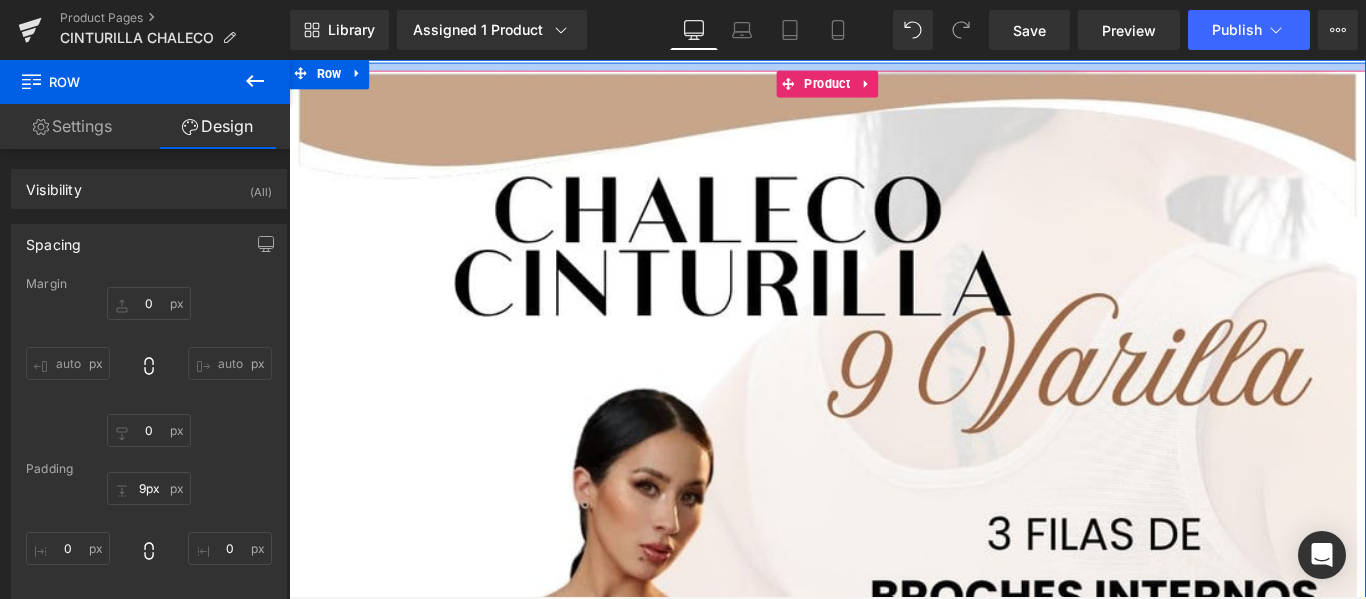 type on "2px" 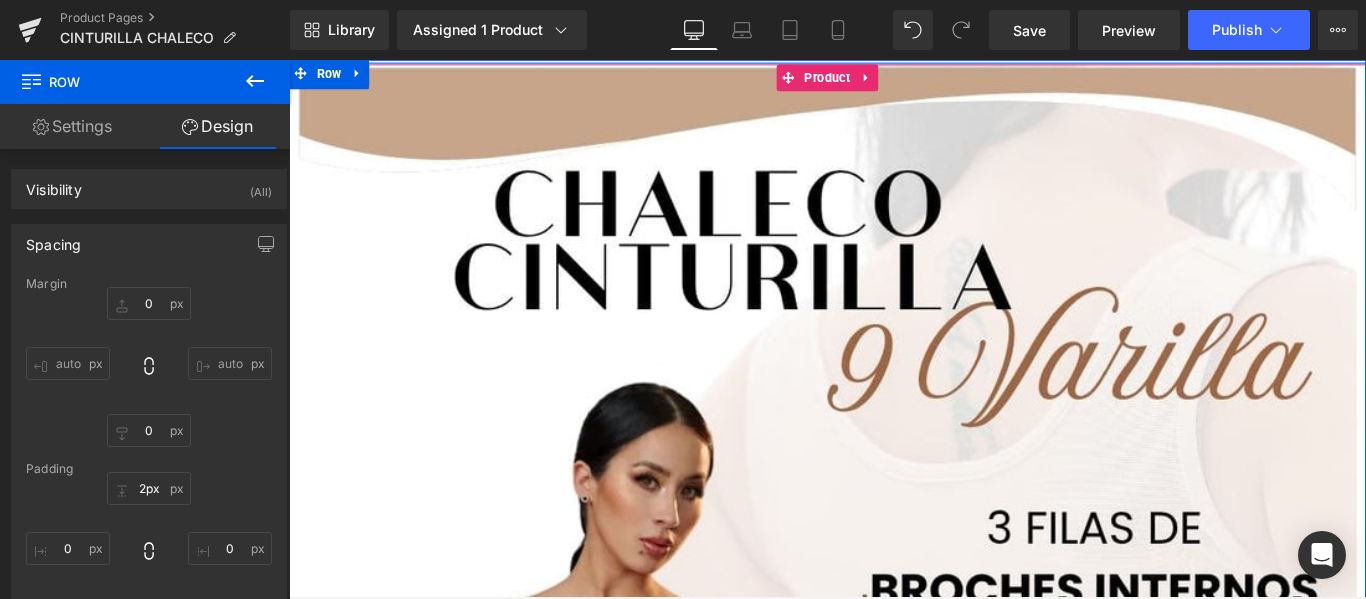 drag, startPoint x: 428, startPoint y: 68, endPoint x: 702, endPoint y: 114, distance: 277.83447 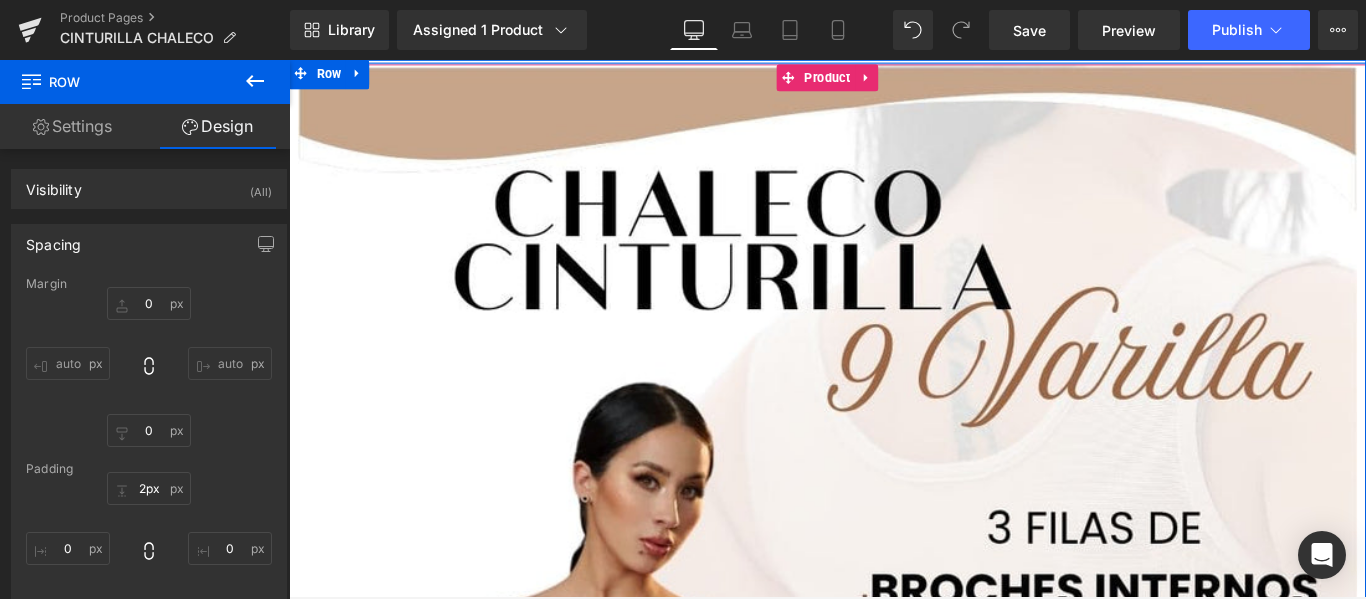click on "Sale Off
(P) Image
(P) Image List
$120,000.00
$195,000.00
38%
OFF" at bounding box center (894, 3741) 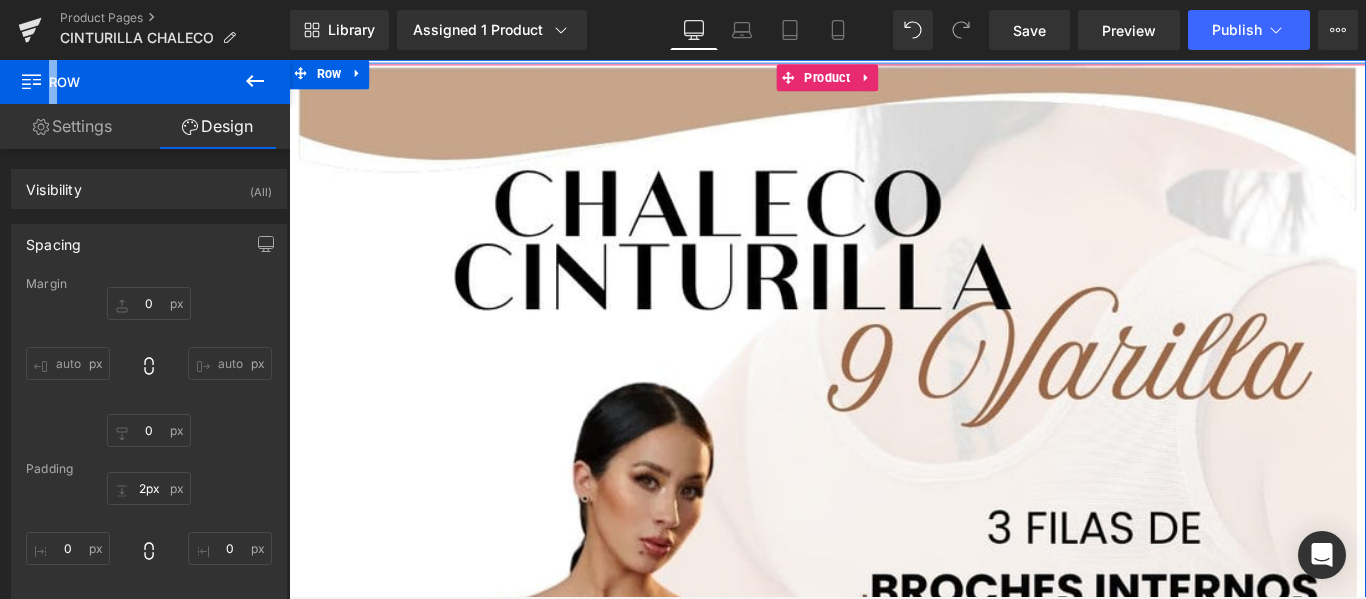 click on "Library Assigned 1 Product  Product Preview
Cinturilla chaleco 9 varillas Manage assigned products Desktop Desktop Laptop Tablet Mobile Save Preview Publish Scheduled View Live Page View with current Template Save Template to Library Schedule Publish  Optimize  Publish Settings Shortcuts  Your page can’t be published   You've reached the maximum number of published pages on your plan  (52/999999).  You need to upgrade your plan or unpublish all your pages to get 1 publish slot.   Unpublish pages   Upgrade plan" at bounding box center [828, 30] 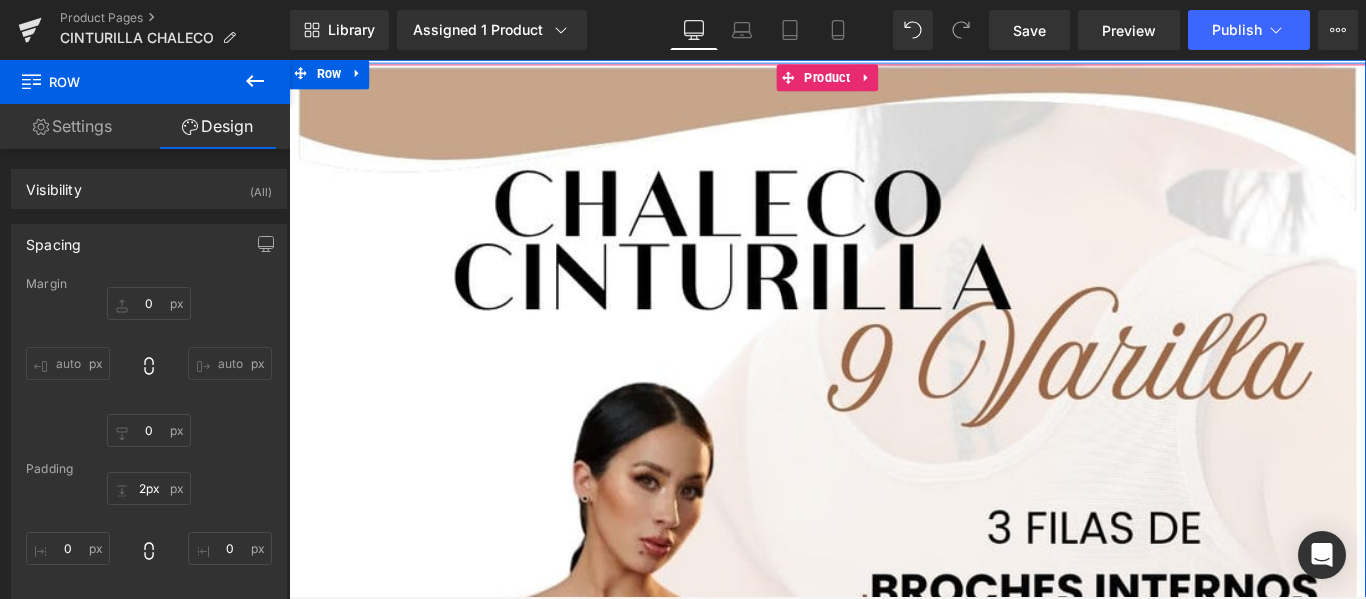 click on "Library Assigned 1 Product  Product Preview
Cinturilla chaleco 9 varillas Manage assigned products Desktop Desktop Laptop Tablet Mobile Save Preview Publish Scheduled View Live Page View with current Template Save Template to Library Schedule Publish  Optimize  Publish Settings Shortcuts  Your page can’t be published   You've reached the maximum number of published pages on your plan  (52/999999).  You need to upgrade your plan or unpublish all your pages to get 1 publish slot.   Unpublish pages   Upgrade plan" at bounding box center [828, 30] 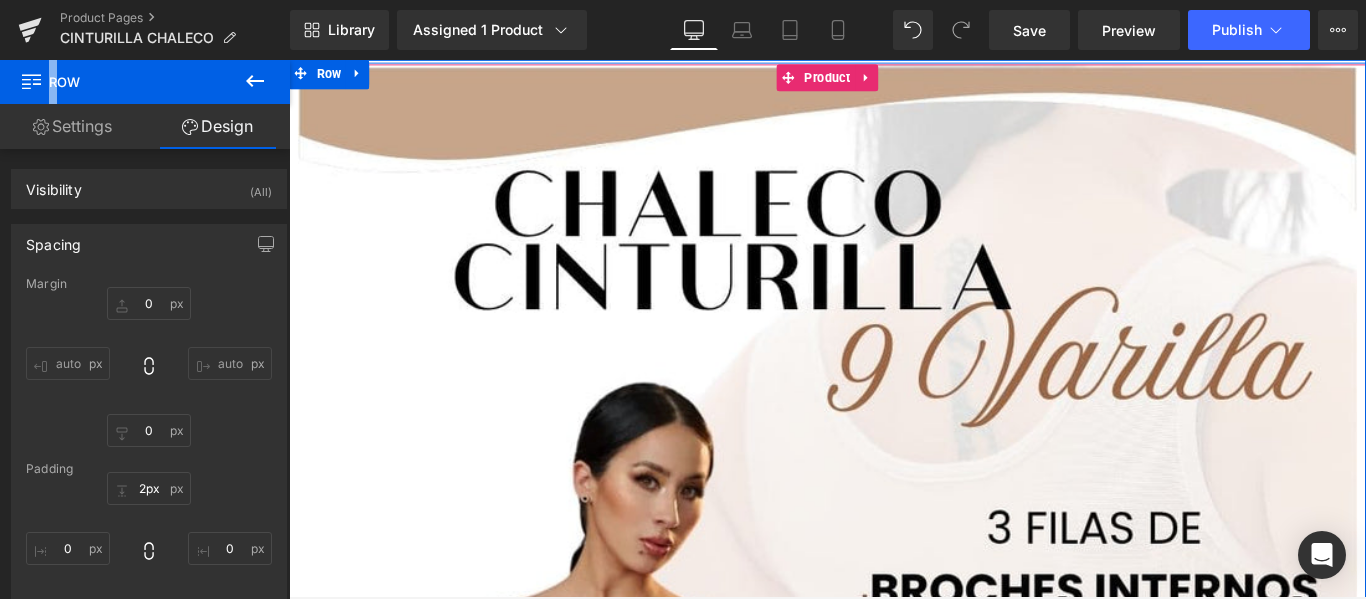 click on "Library Assigned 1 Product  Product Preview
Cinturilla chaleco 9 varillas Manage assigned products Desktop Desktop Laptop Tablet Mobile Save Preview Publish Scheduled View Live Page View with current Template Save Template to Library Schedule Publish  Optimize  Publish Settings Shortcuts  Your page can’t be published   You've reached the maximum number of published pages on your plan  (52/999999).  You need to upgrade your plan or unpublish all your pages to get 1 publish slot.   Unpublish pages   Upgrade plan" at bounding box center [828, 30] 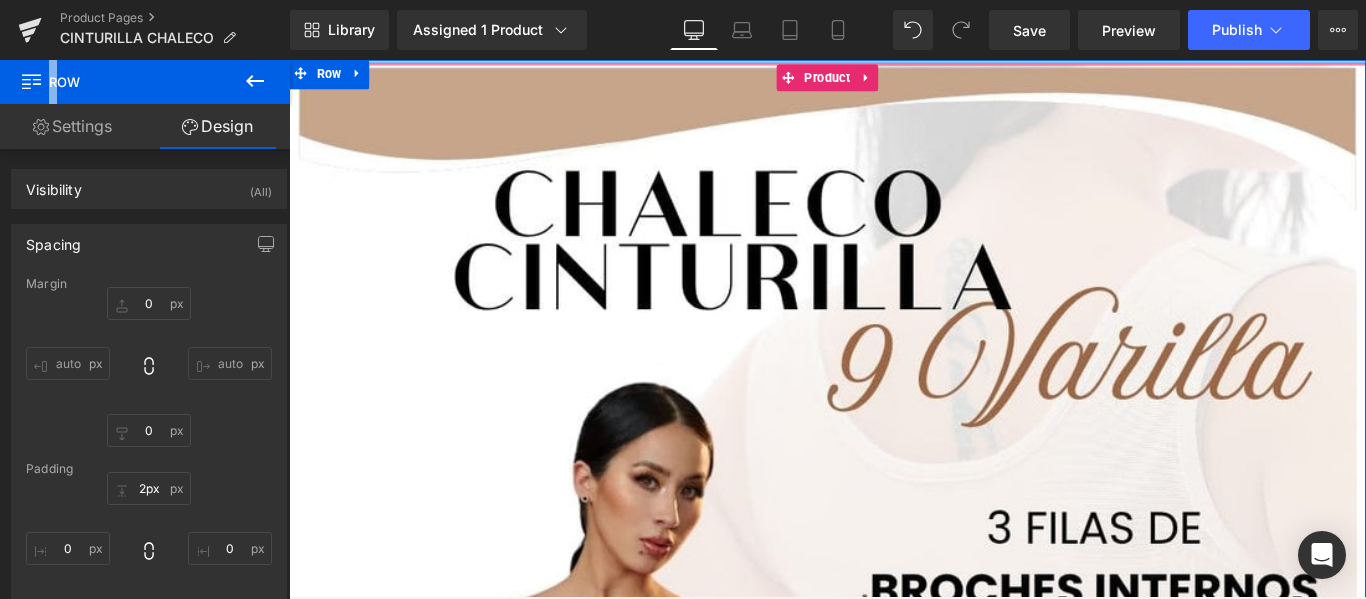 click at bounding box center (894, 61) 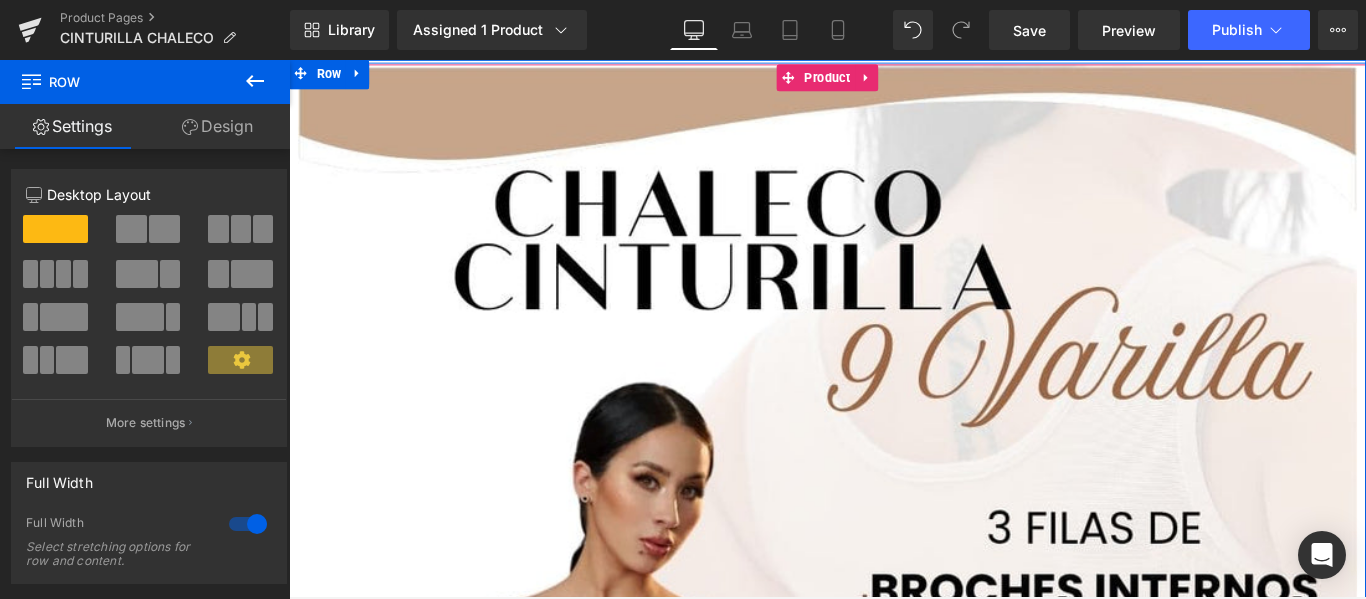 click at bounding box center (894, 779) 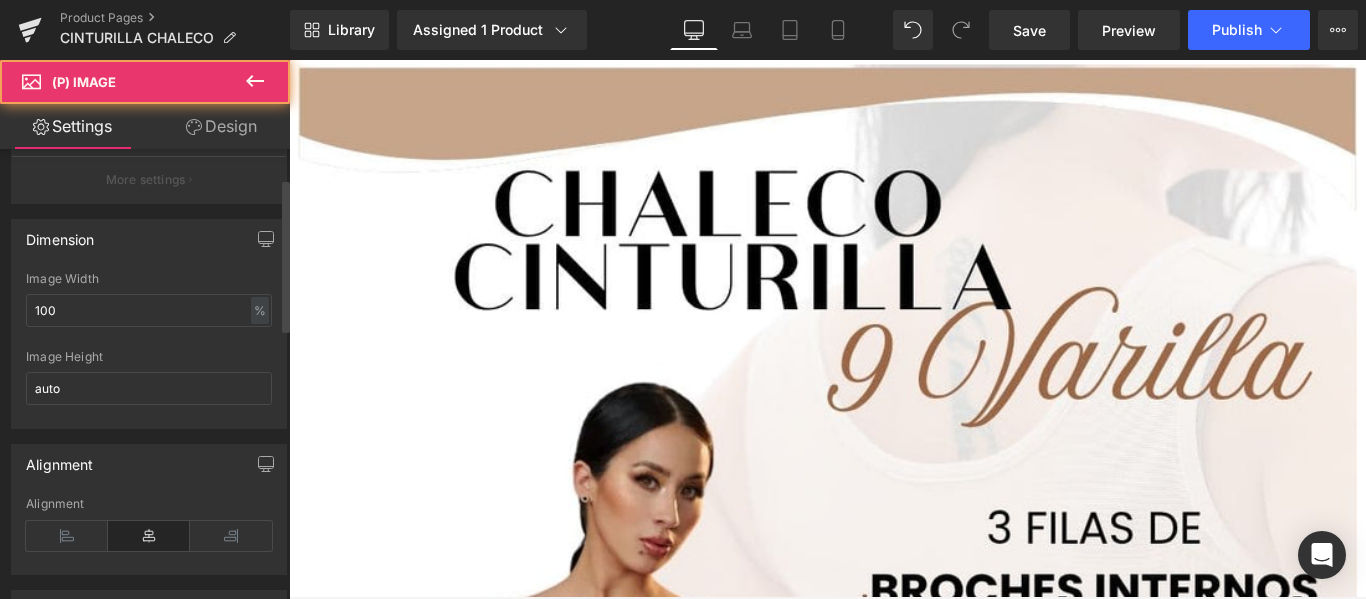 scroll, scrollTop: 300, scrollLeft: 0, axis: vertical 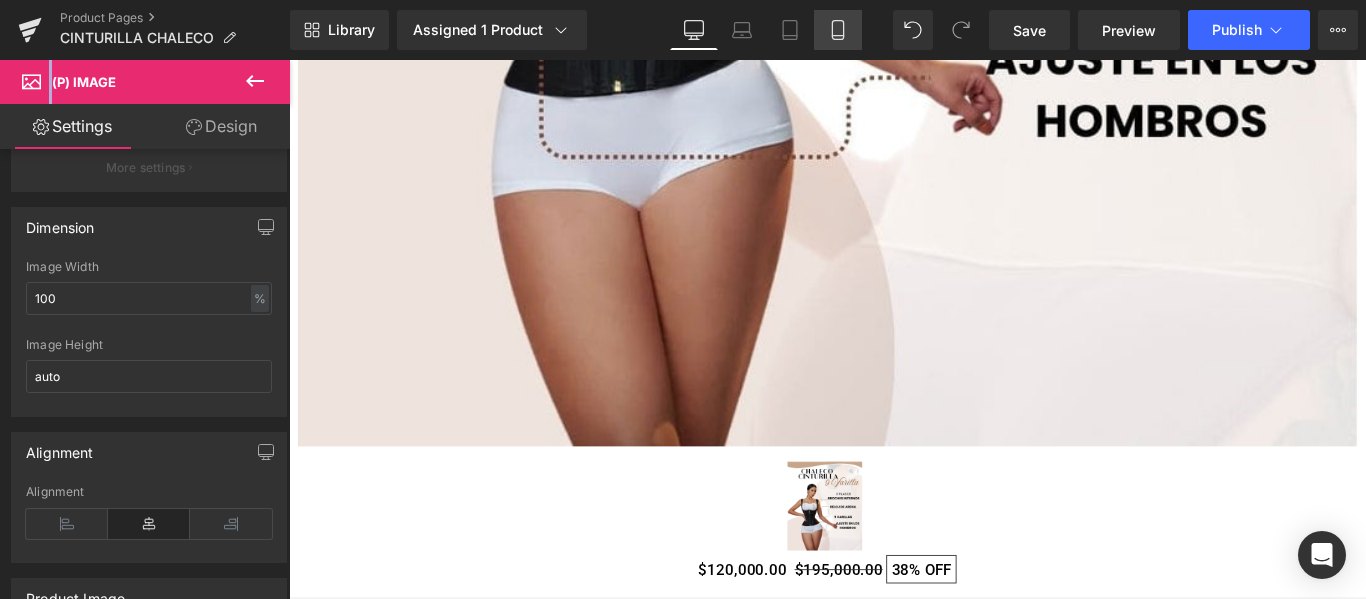 click 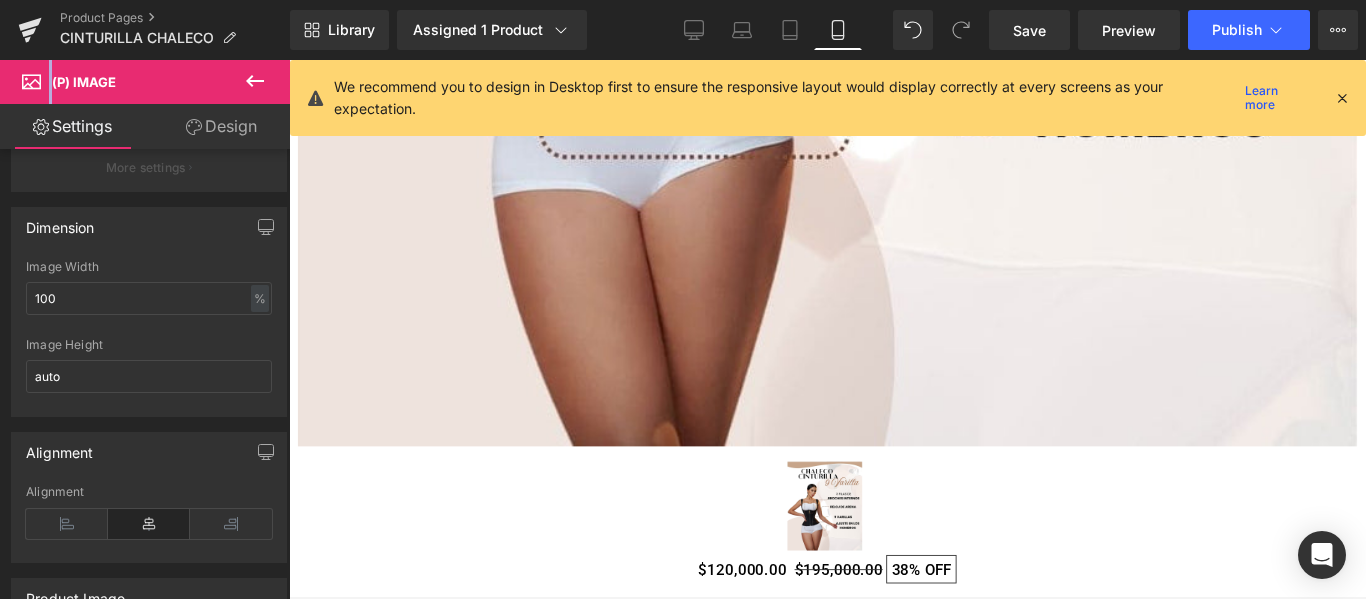 type on "120" 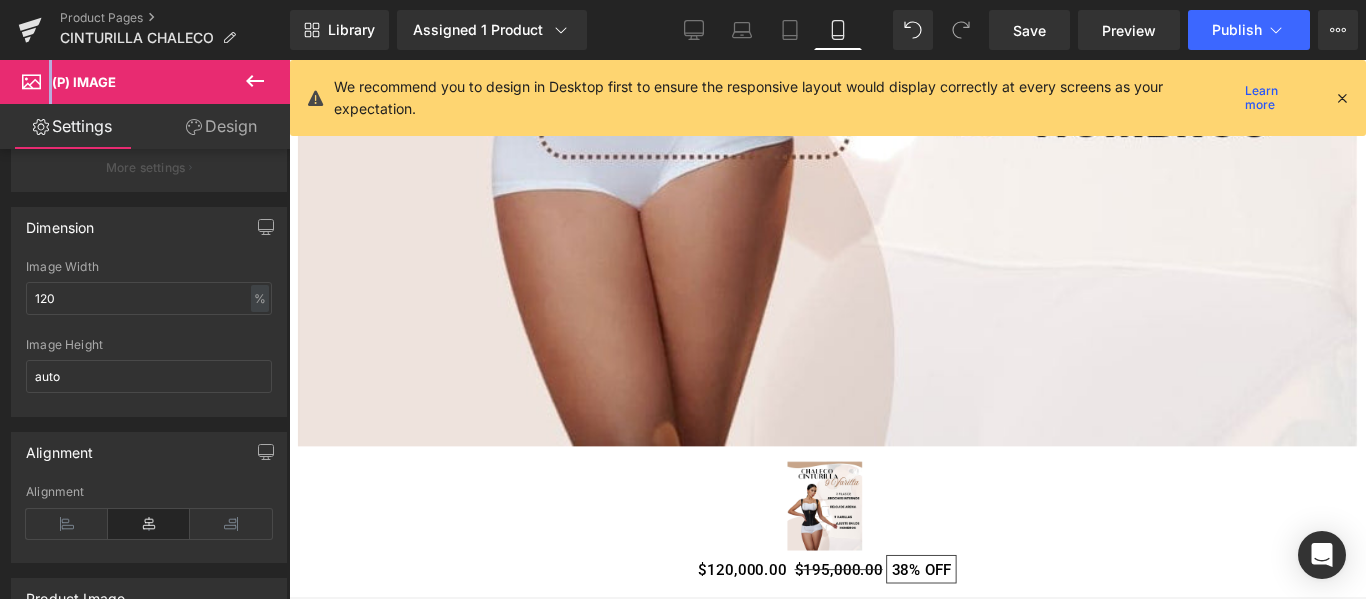scroll, scrollTop: 0, scrollLeft: 0, axis: both 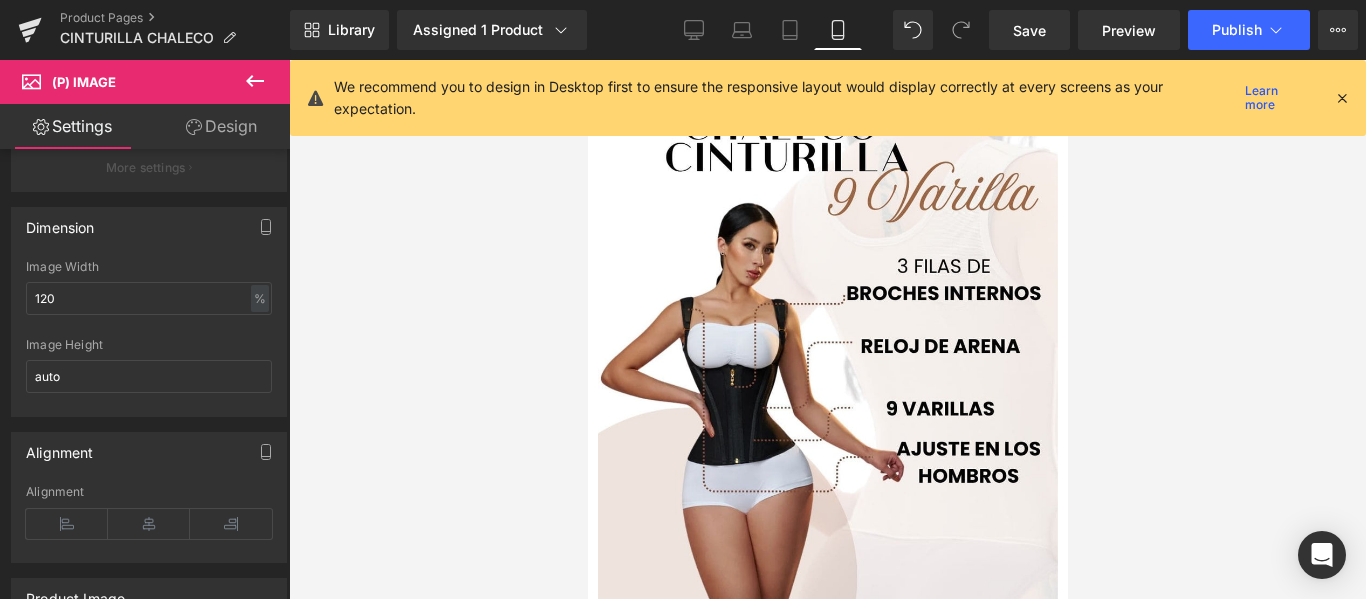 click at bounding box center (1342, 98) 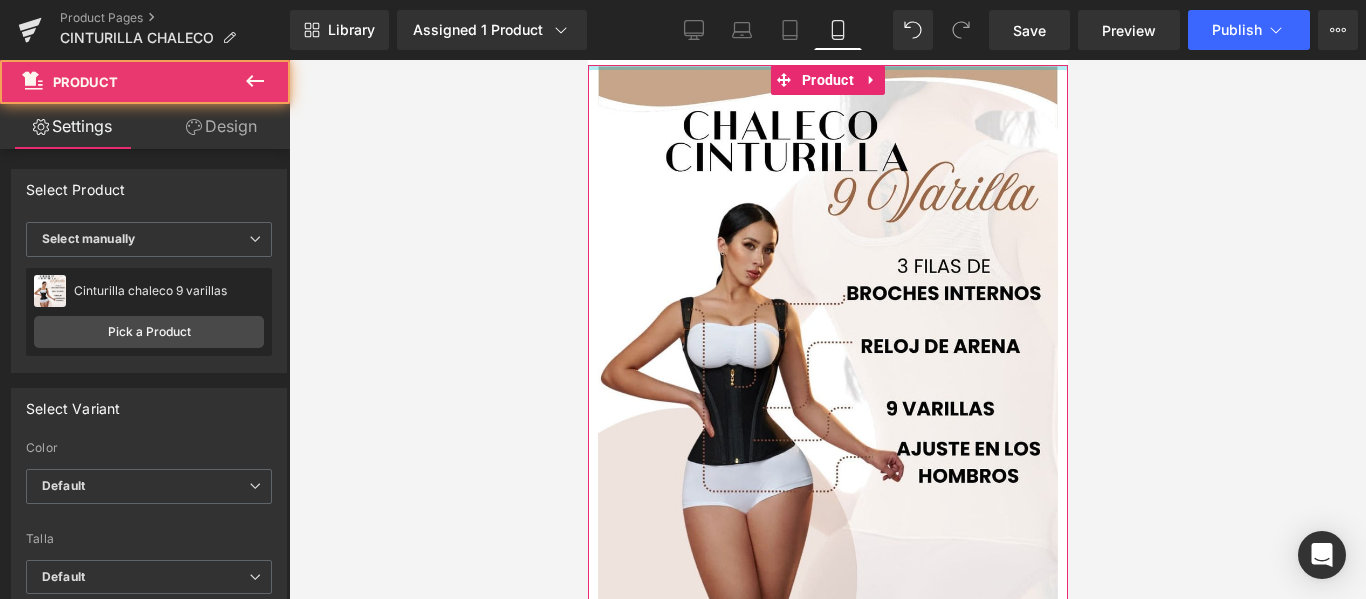 drag, startPoint x: 696, startPoint y: 66, endPoint x: 1284, endPoint y: 119, distance: 590.3838 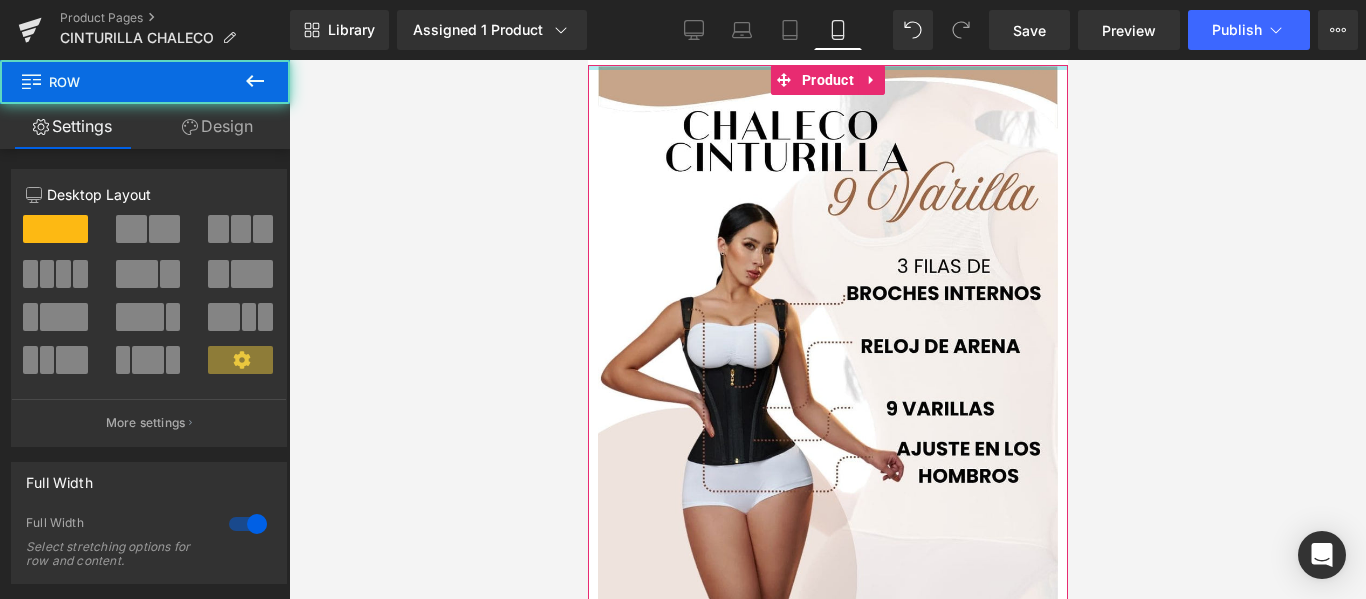 click on "Sale Off
(P) Image
(P) Image List
$120,000.00
$195,000.00
38%
OFF" at bounding box center [827, 2324] 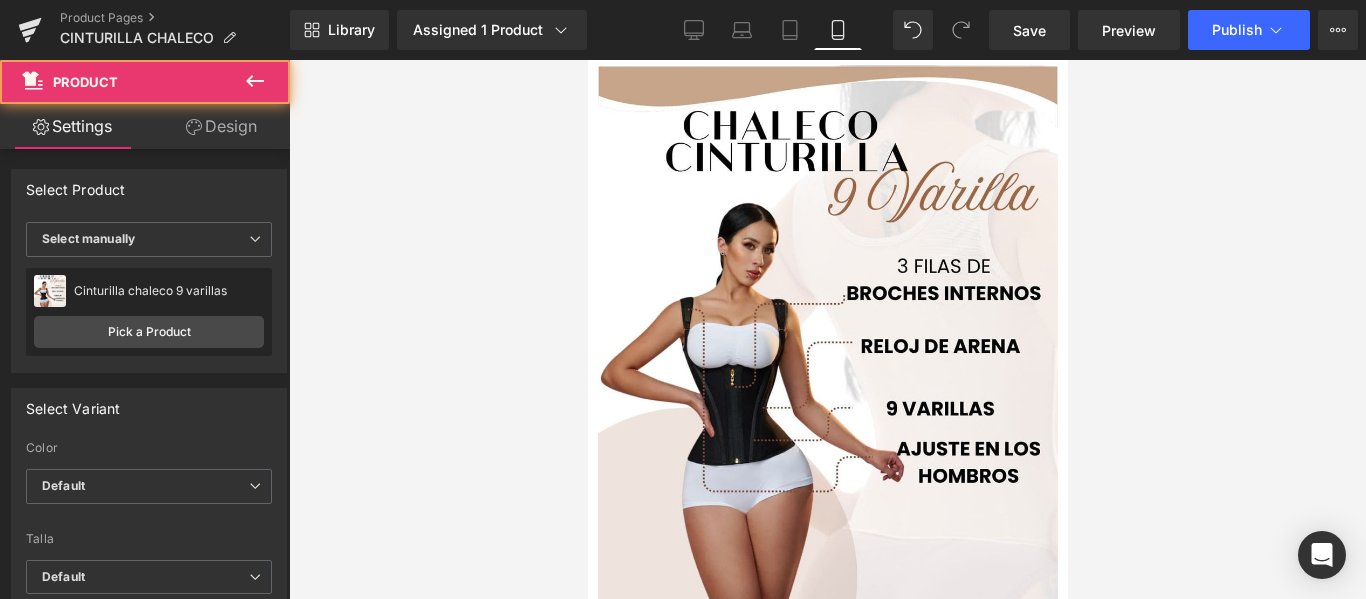 drag, startPoint x: 686, startPoint y: 66, endPoint x: 1275, endPoint y: 119, distance: 591.37976 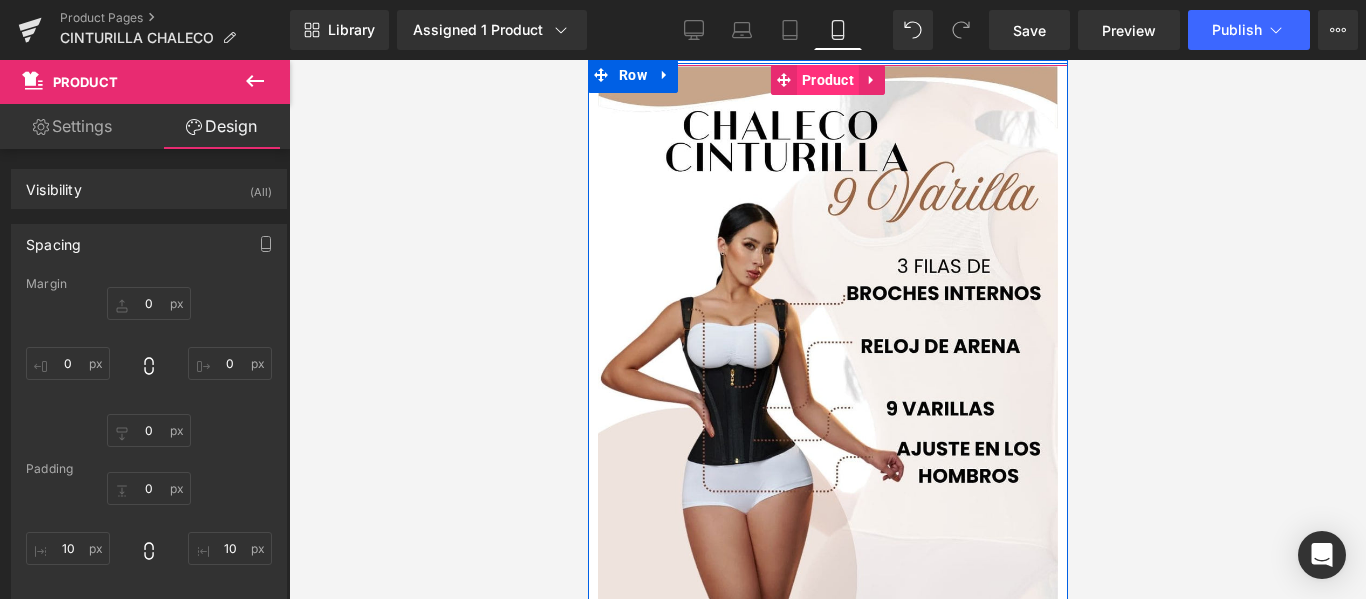 click on "Product" at bounding box center [827, 80] 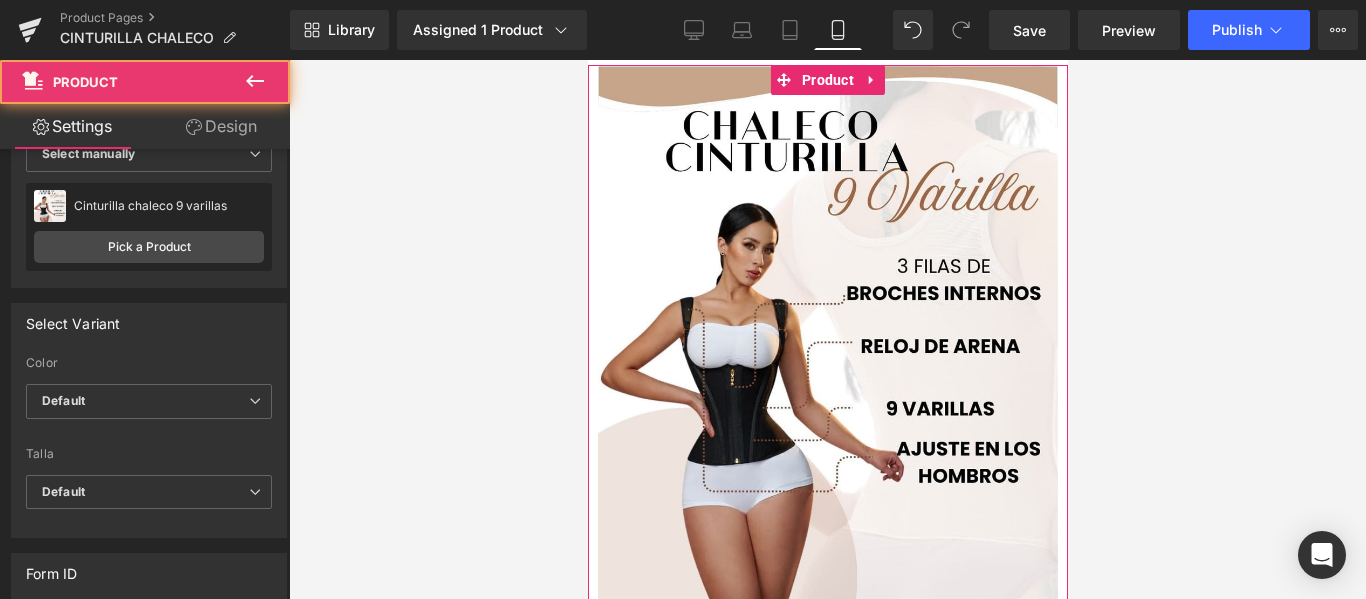 scroll, scrollTop: 200, scrollLeft: 0, axis: vertical 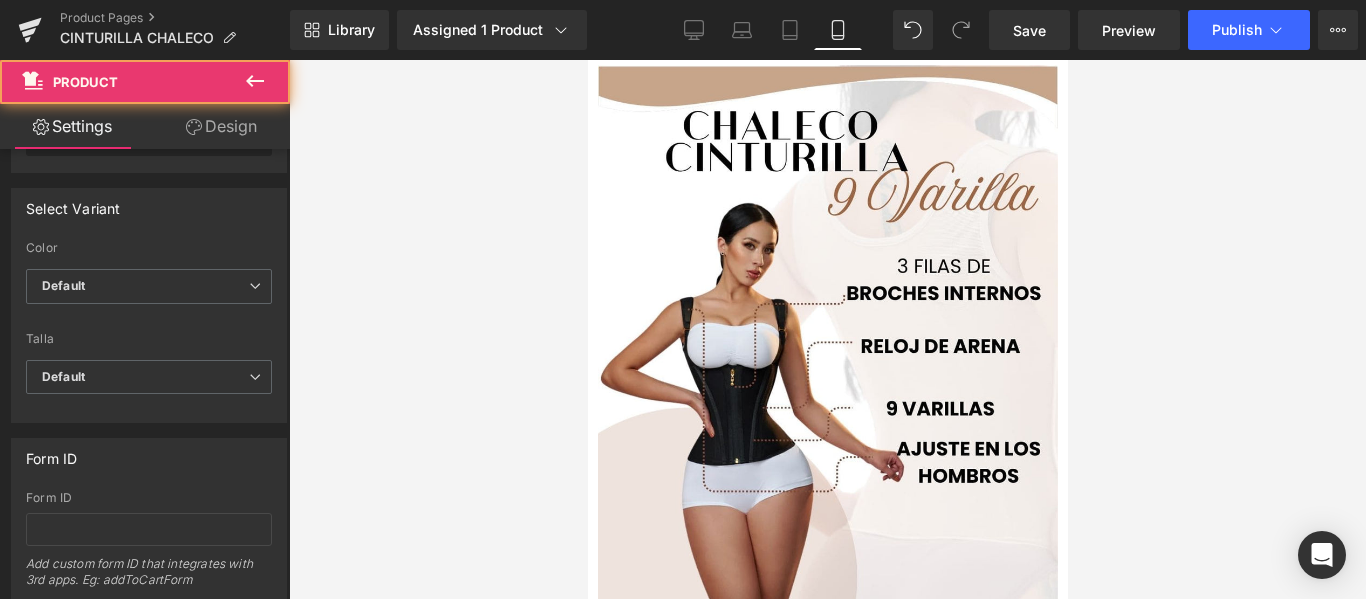 click at bounding box center [827, 329] 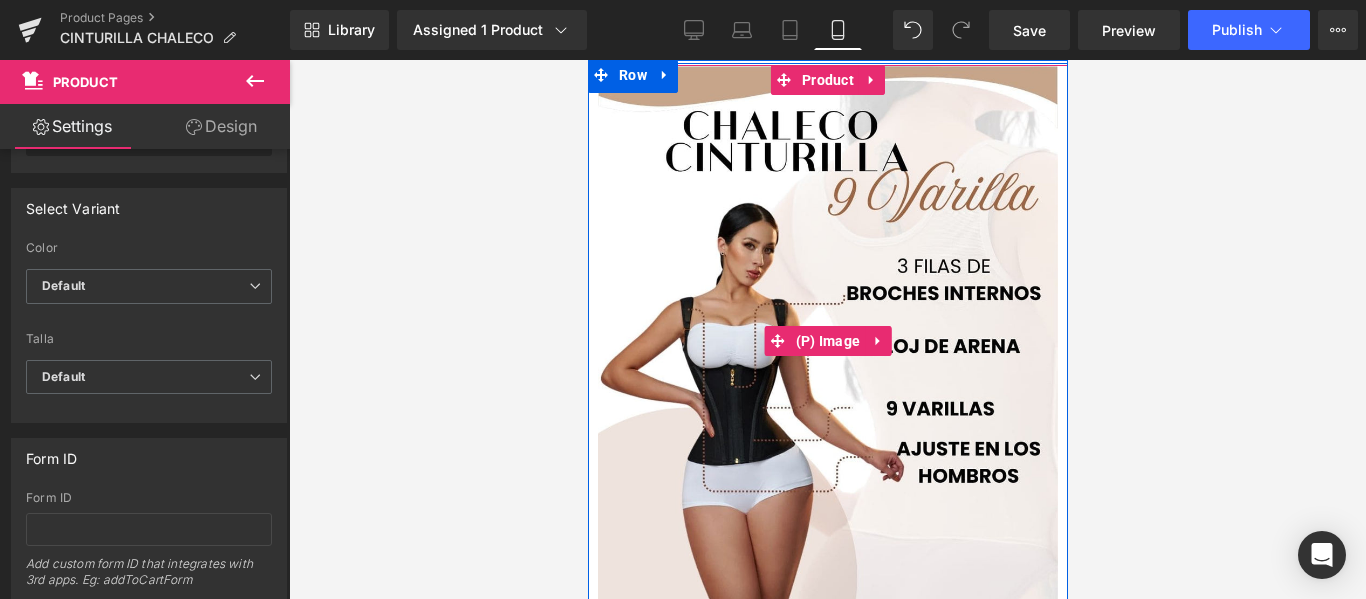 drag, startPoint x: 768, startPoint y: 242, endPoint x: 623, endPoint y: 255, distance: 145.58159 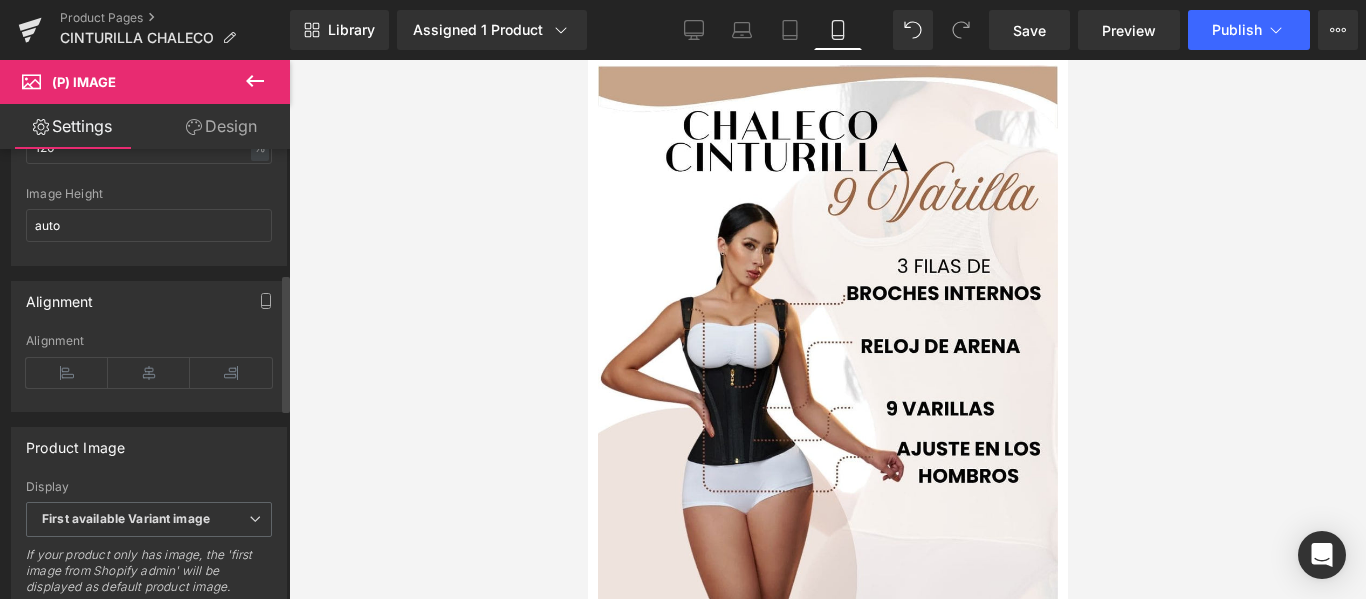 scroll, scrollTop: 500, scrollLeft: 0, axis: vertical 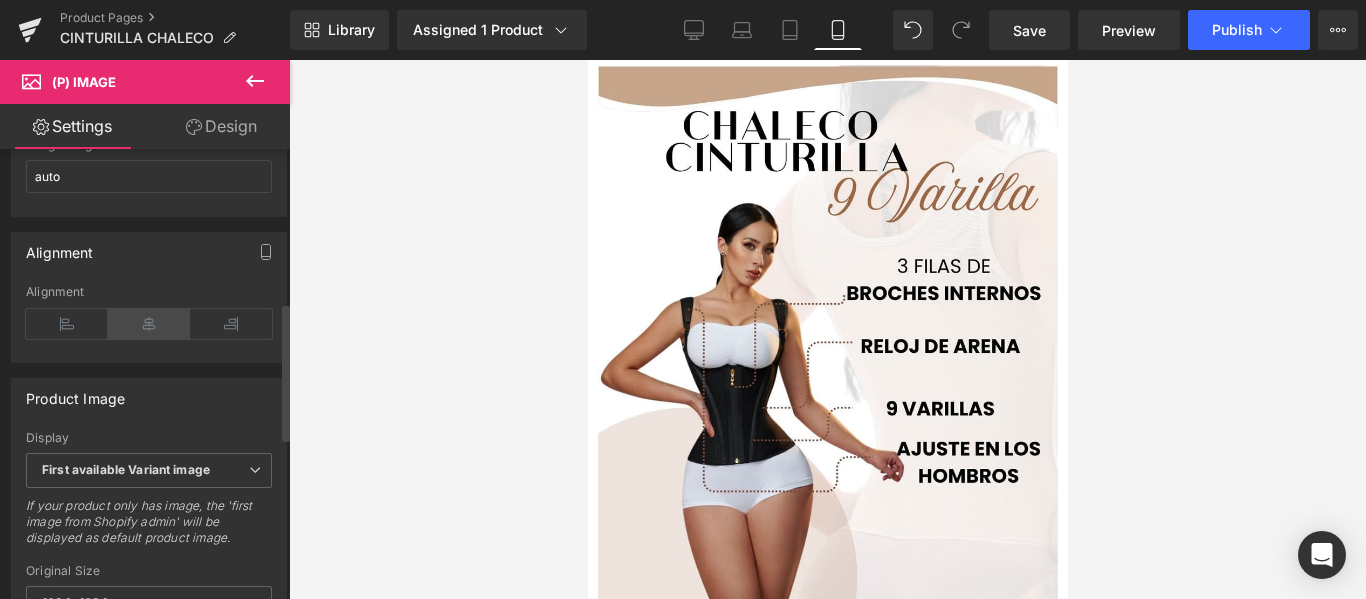 click at bounding box center (149, 324) 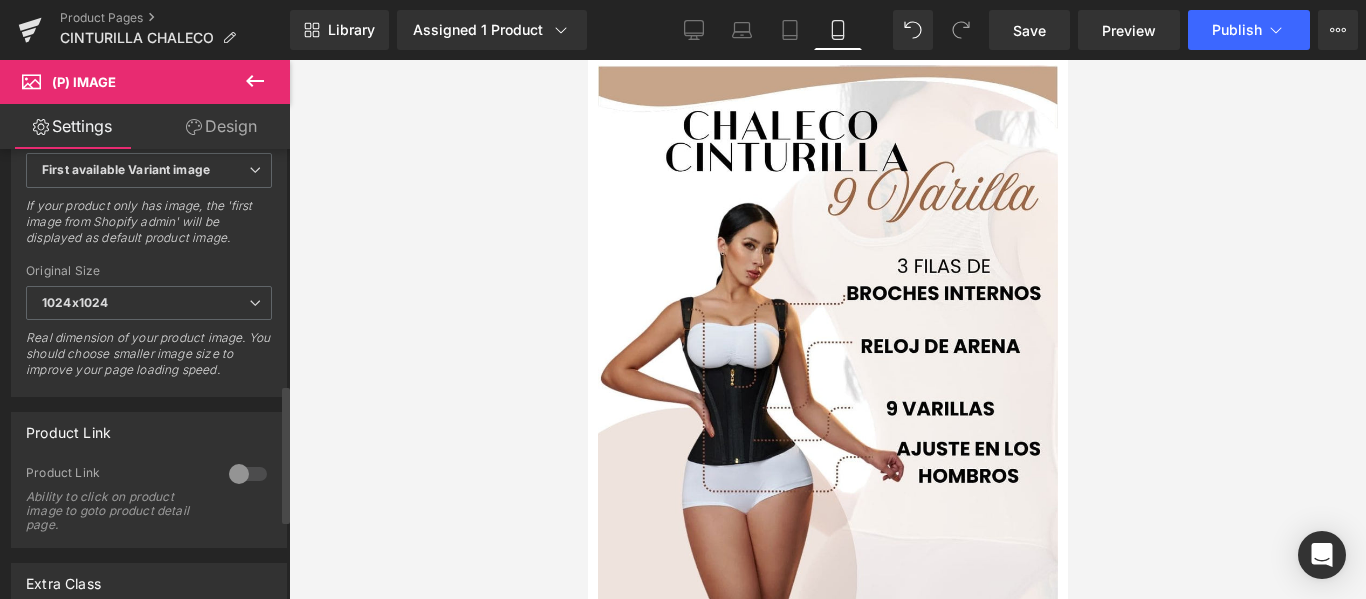 scroll, scrollTop: 500, scrollLeft: 0, axis: vertical 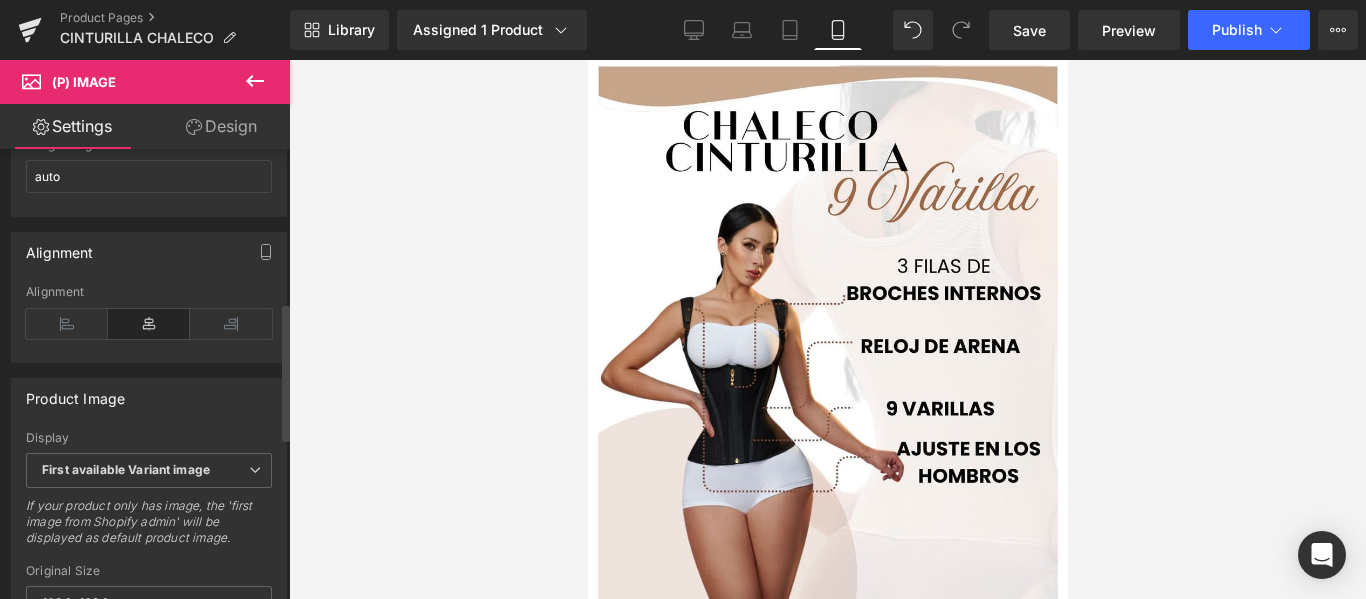 click on "Alignment Left Center Right Alignment" at bounding box center [149, 297] 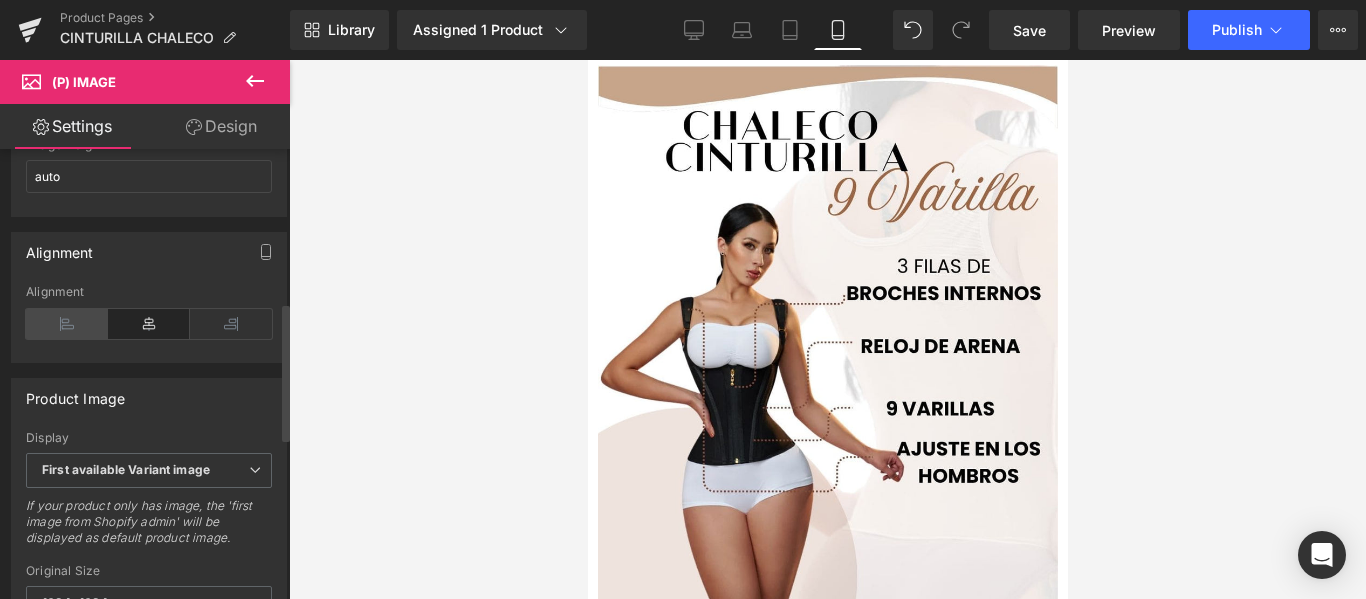 click at bounding box center [67, 324] 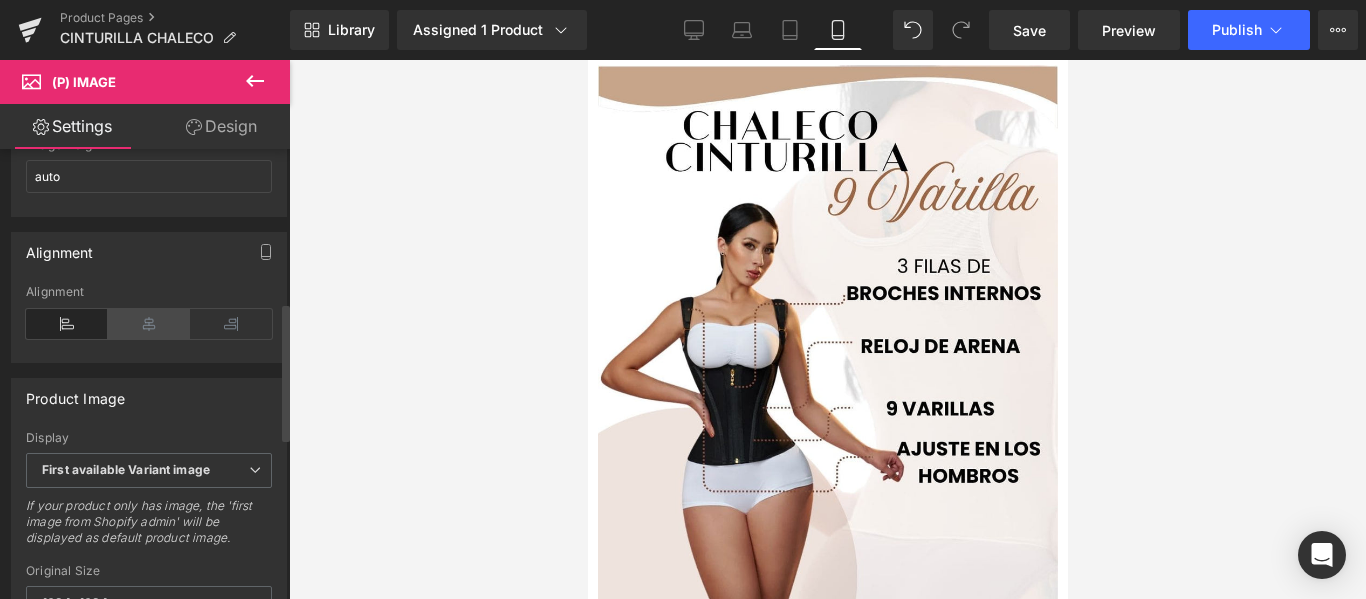 click at bounding box center [149, 324] 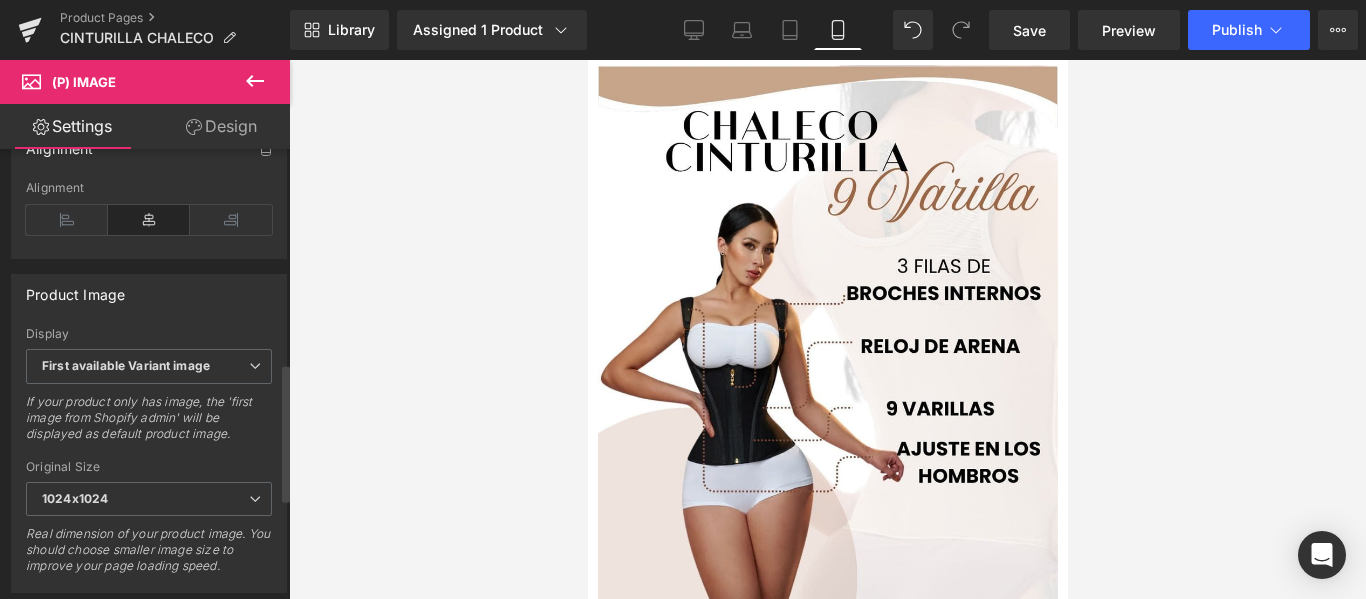 scroll, scrollTop: 700, scrollLeft: 0, axis: vertical 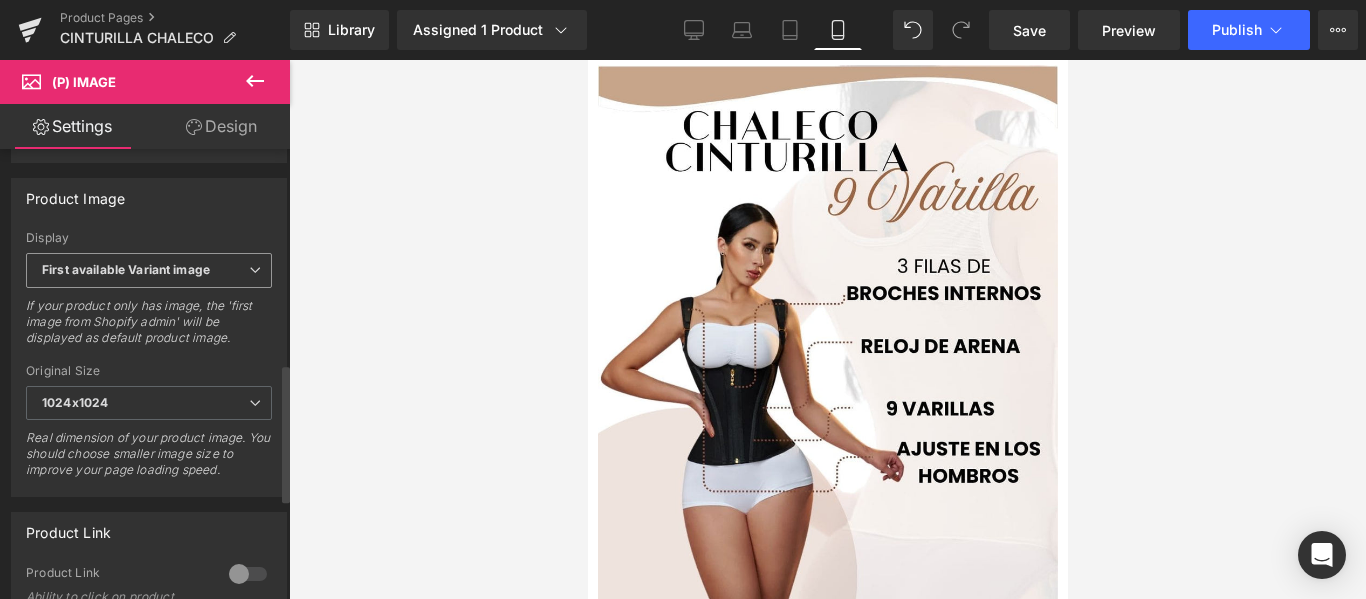 click on "First available Variant image" at bounding box center [126, 269] 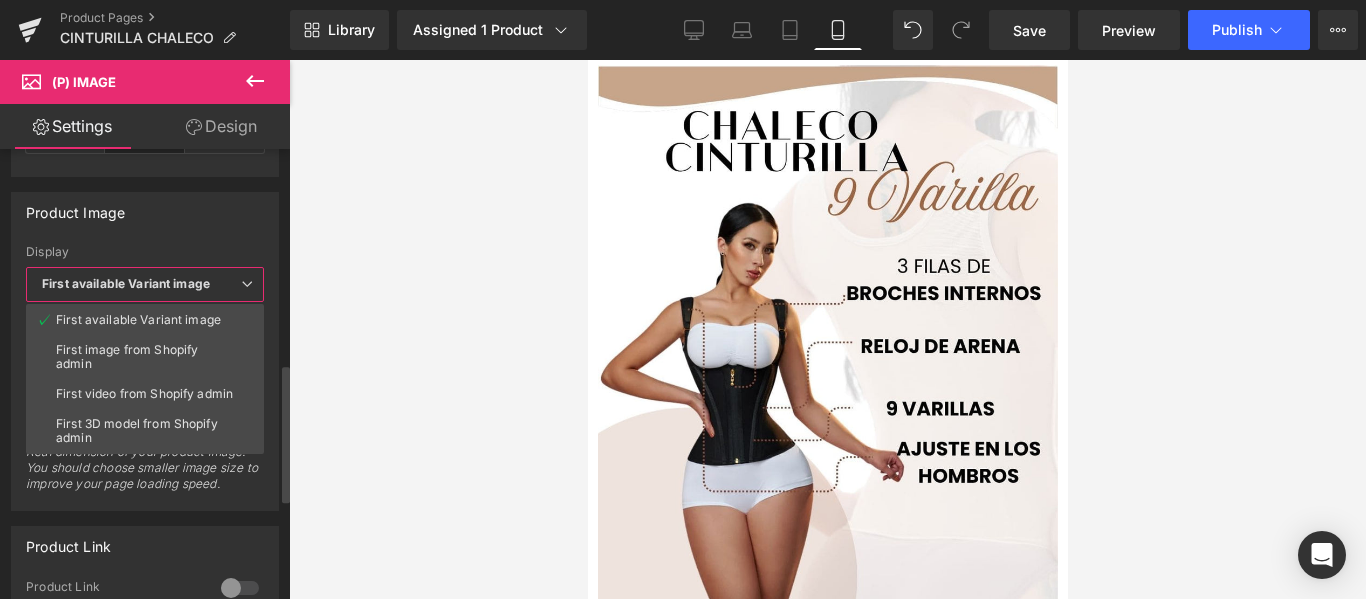 click on "First available Variant image" at bounding box center (126, 283) 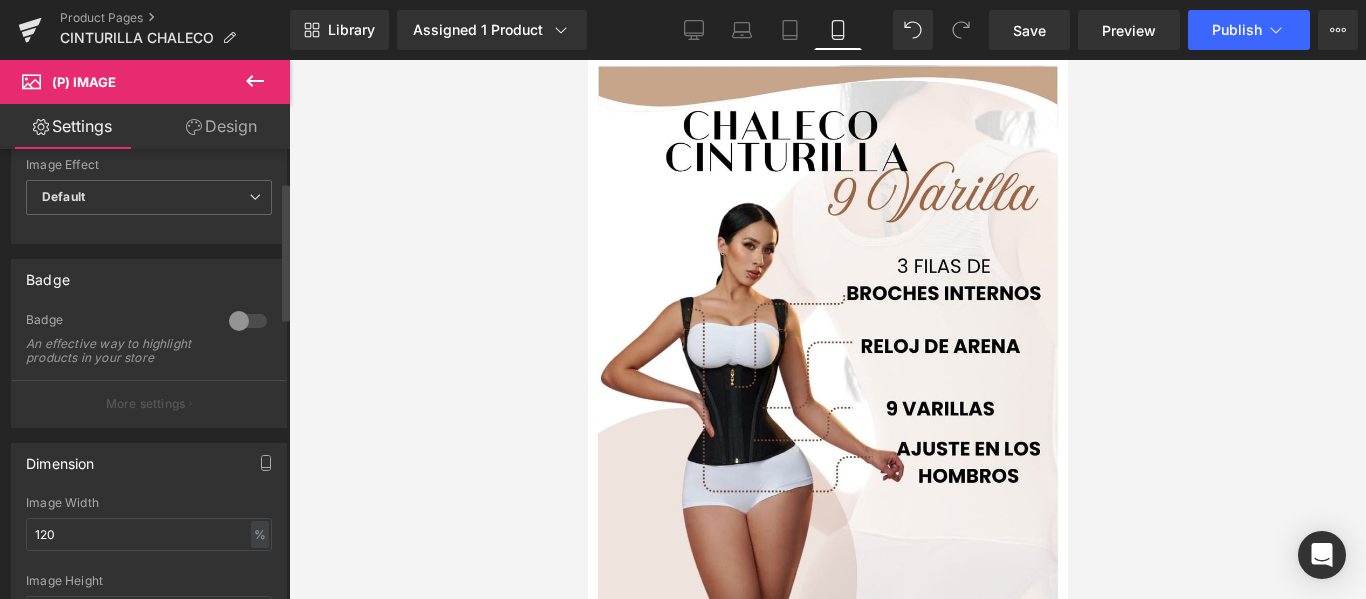 scroll, scrollTop: 0, scrollLeft: 0, axis: both 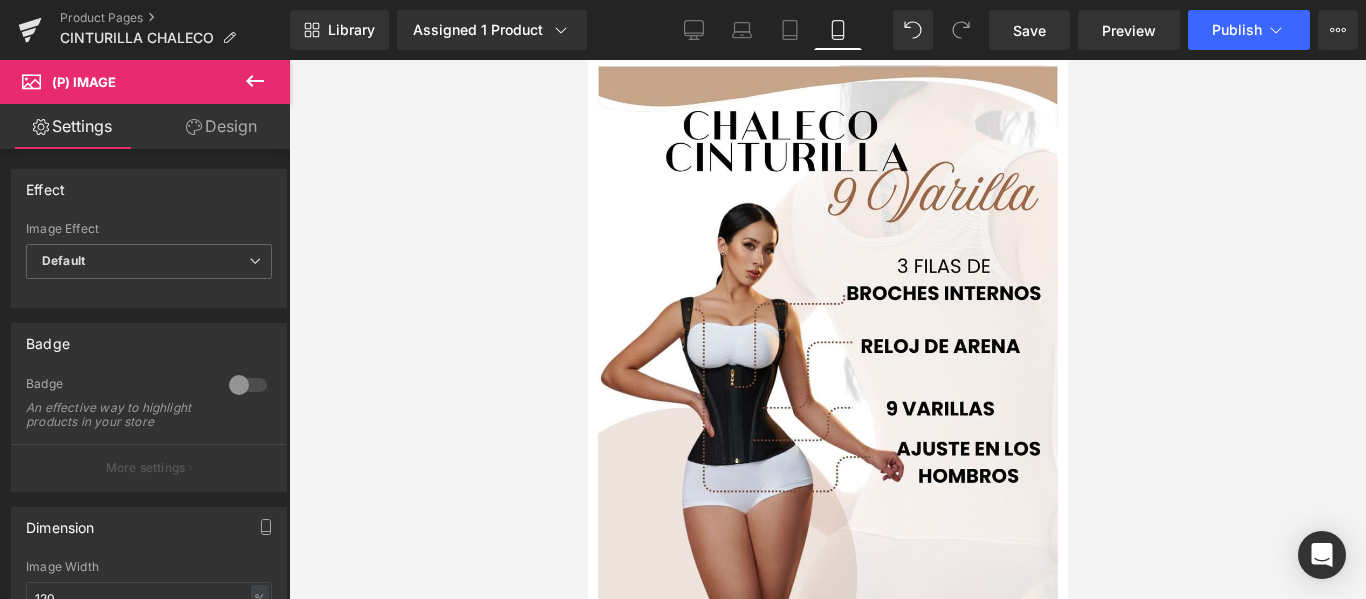 click at bounding box center (827, 329) 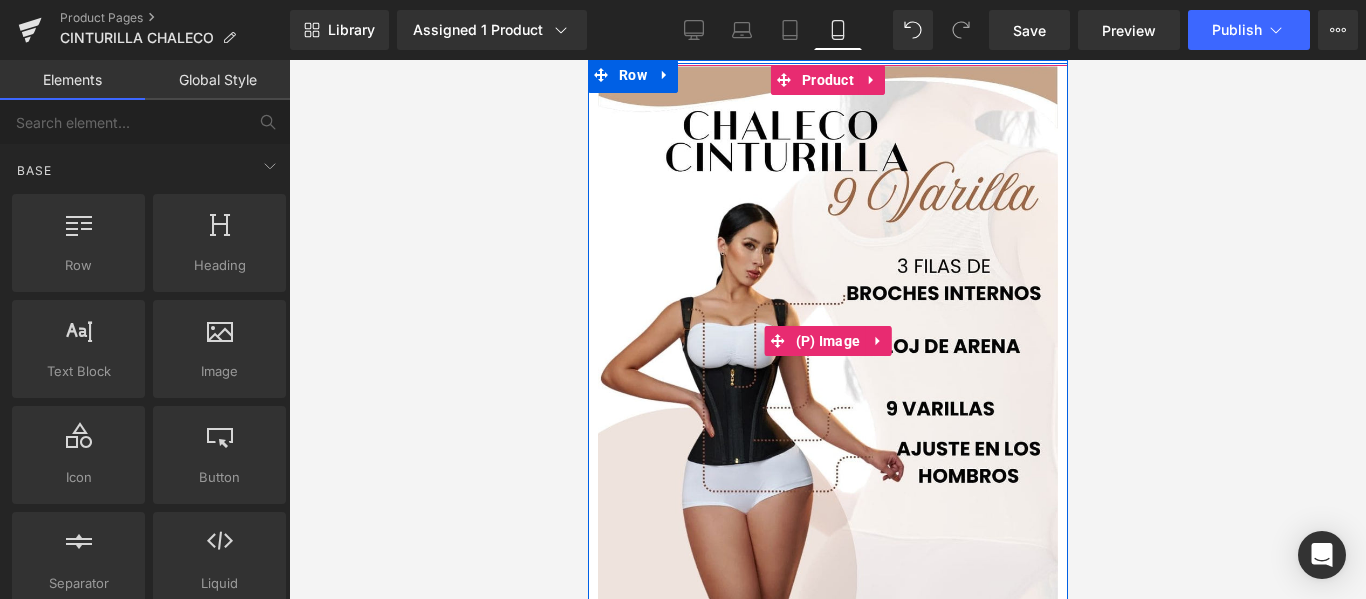 click at bounding box center [827, 341] 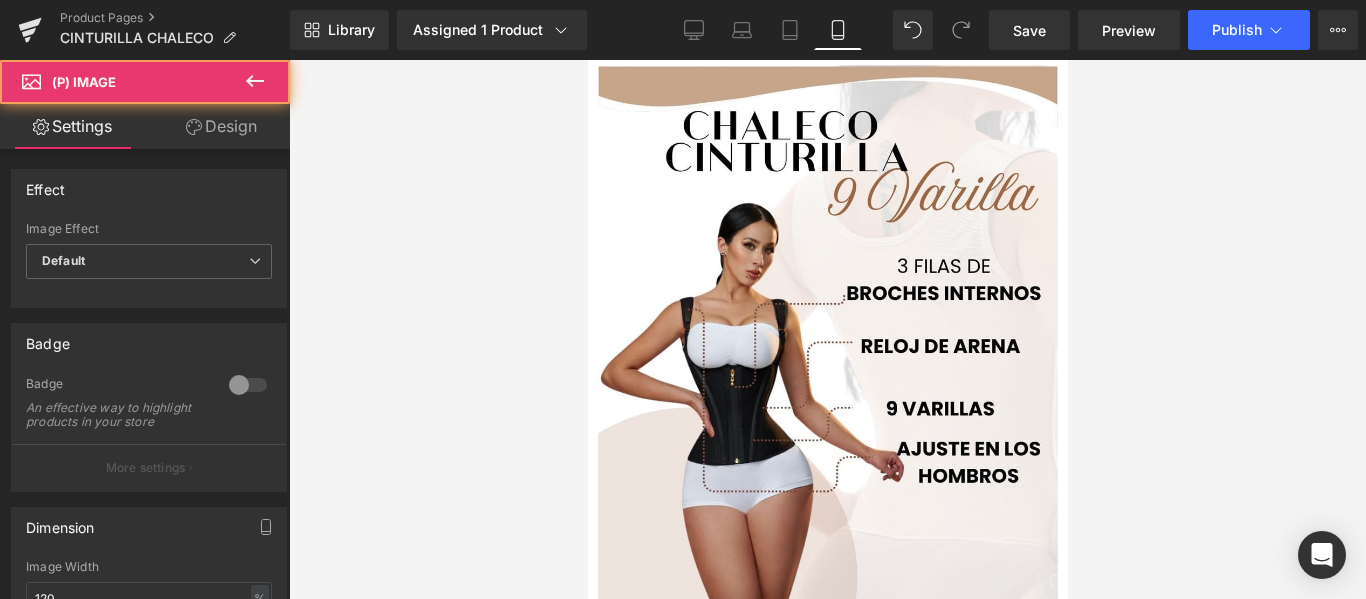 click at bounding box center [827, 329] 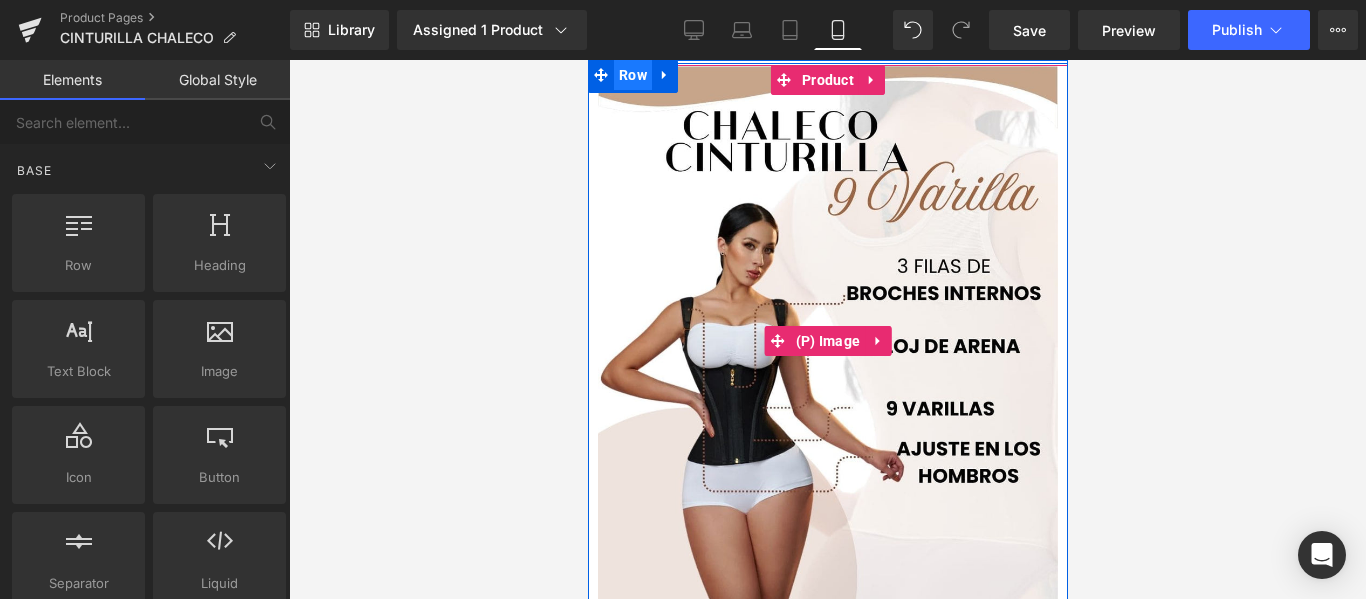 click at bounding box center [827, 341] 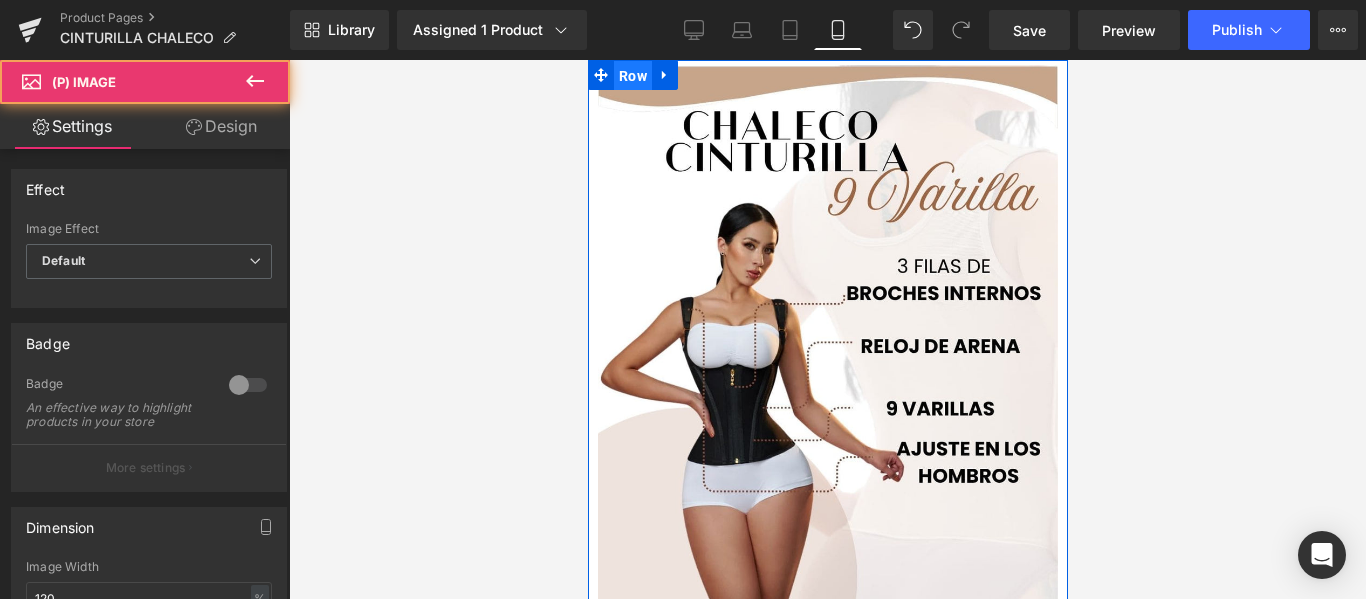 click on "Row" at bounding box center [632, 76] 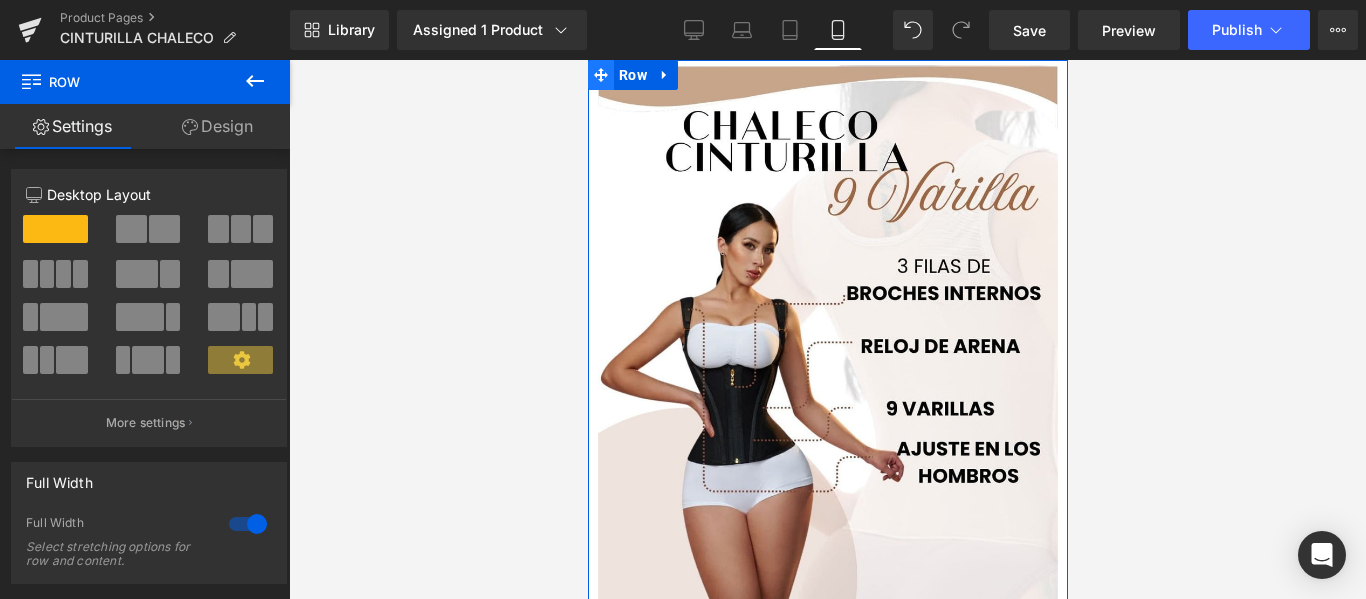 click 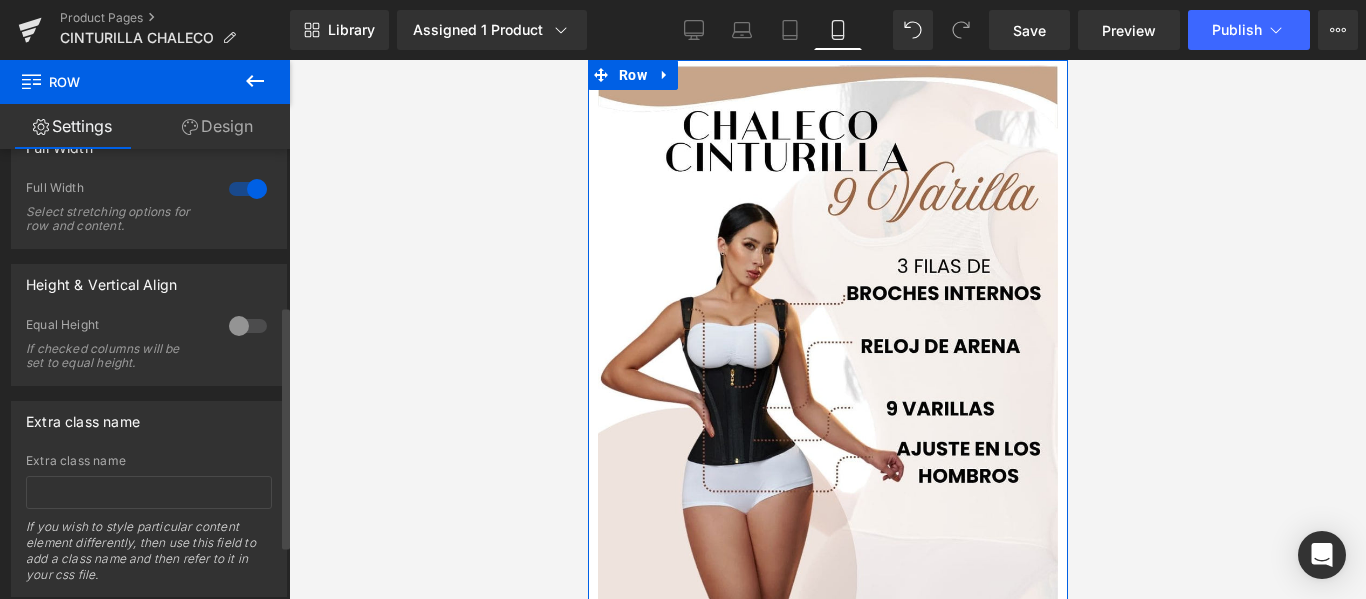 scroll, scrollTop: 289, scrollLeft: 0, axis: vertical 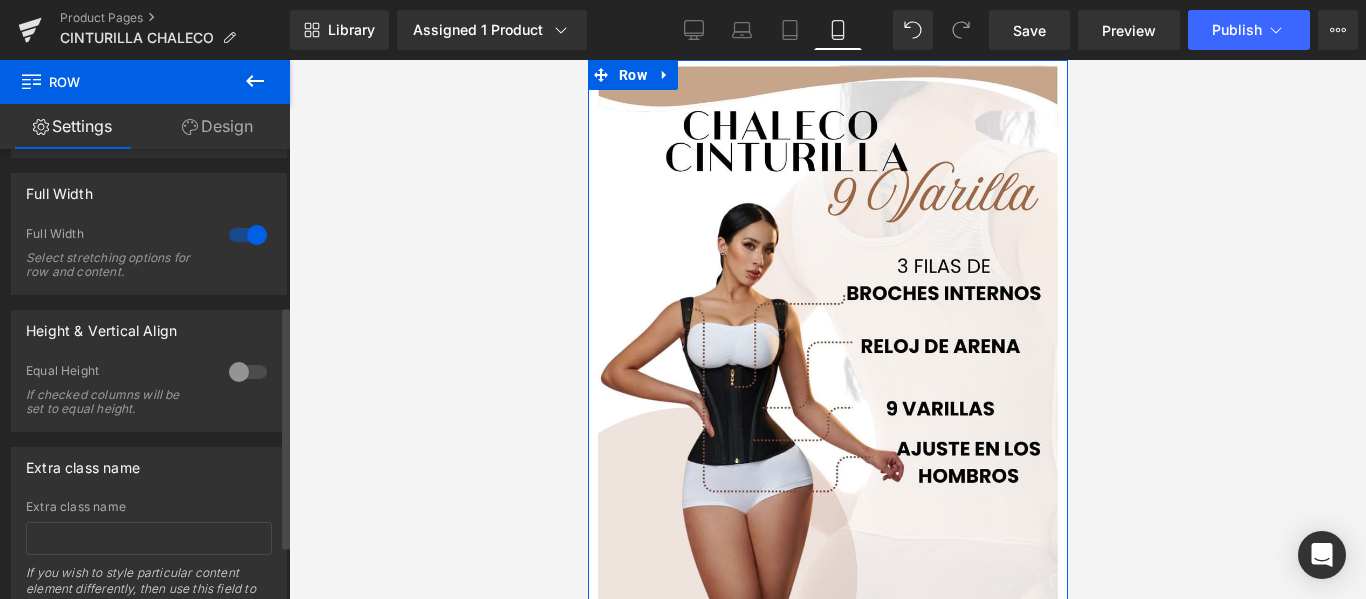 click at bounding box center (248, 372) 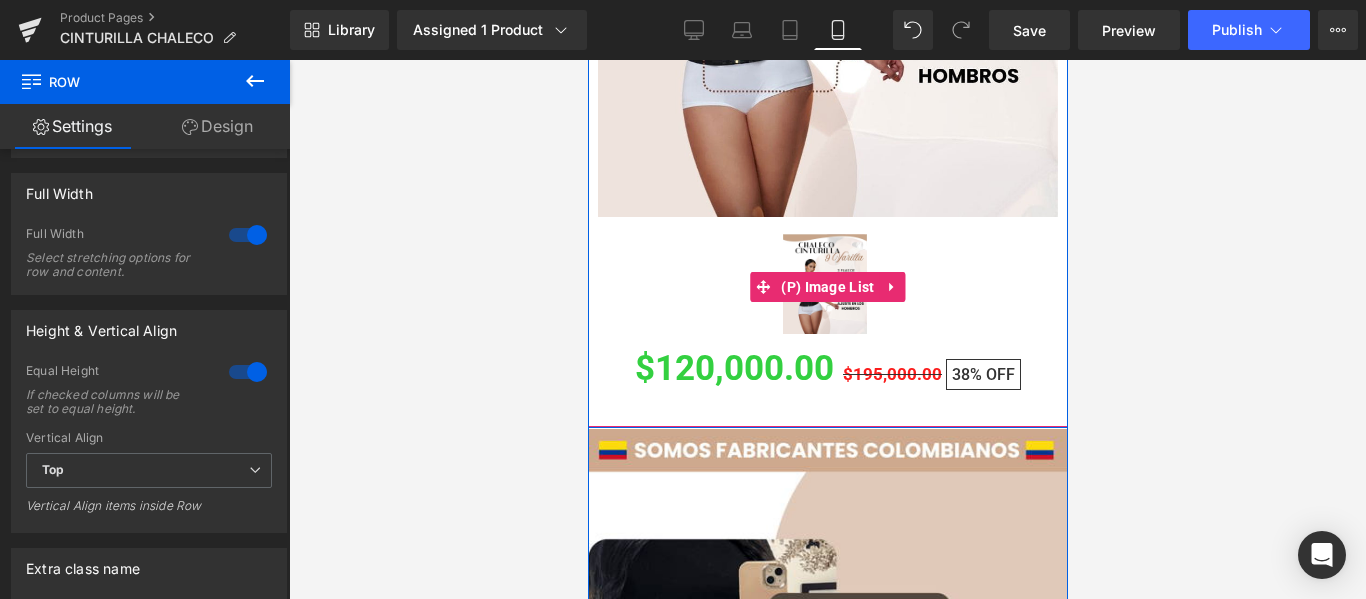 scroll, scrollTop: 300, scrollLeft: 0, axis: vertical 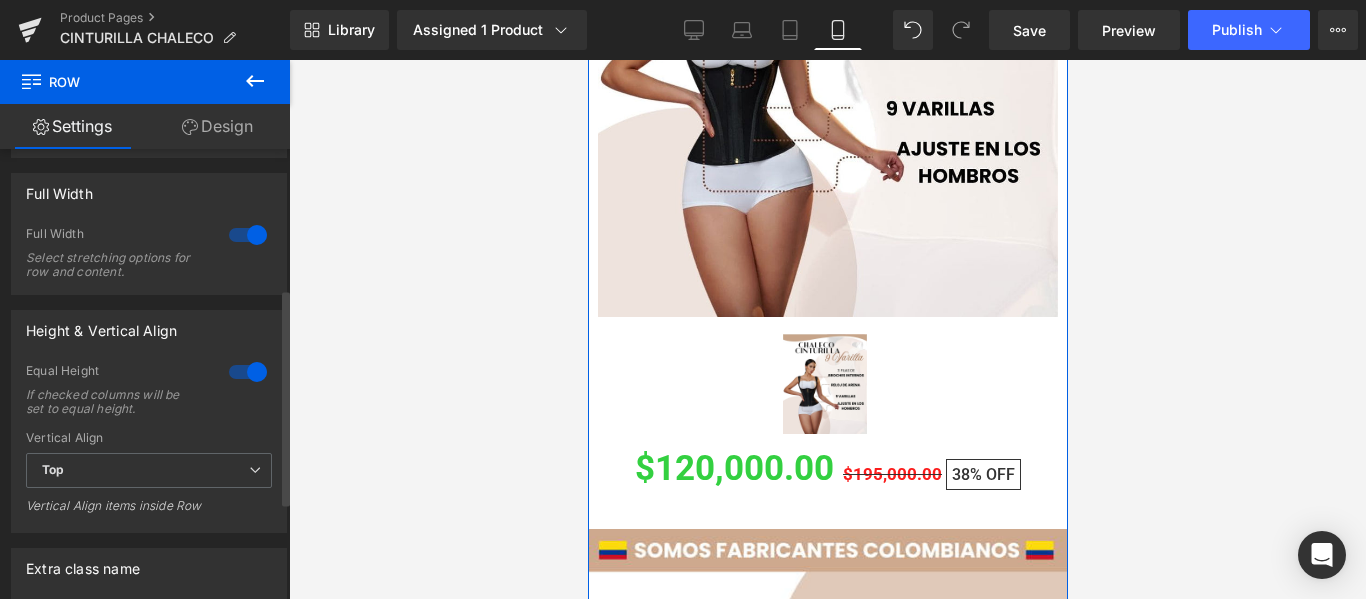 click at bounding box center [248, 372] 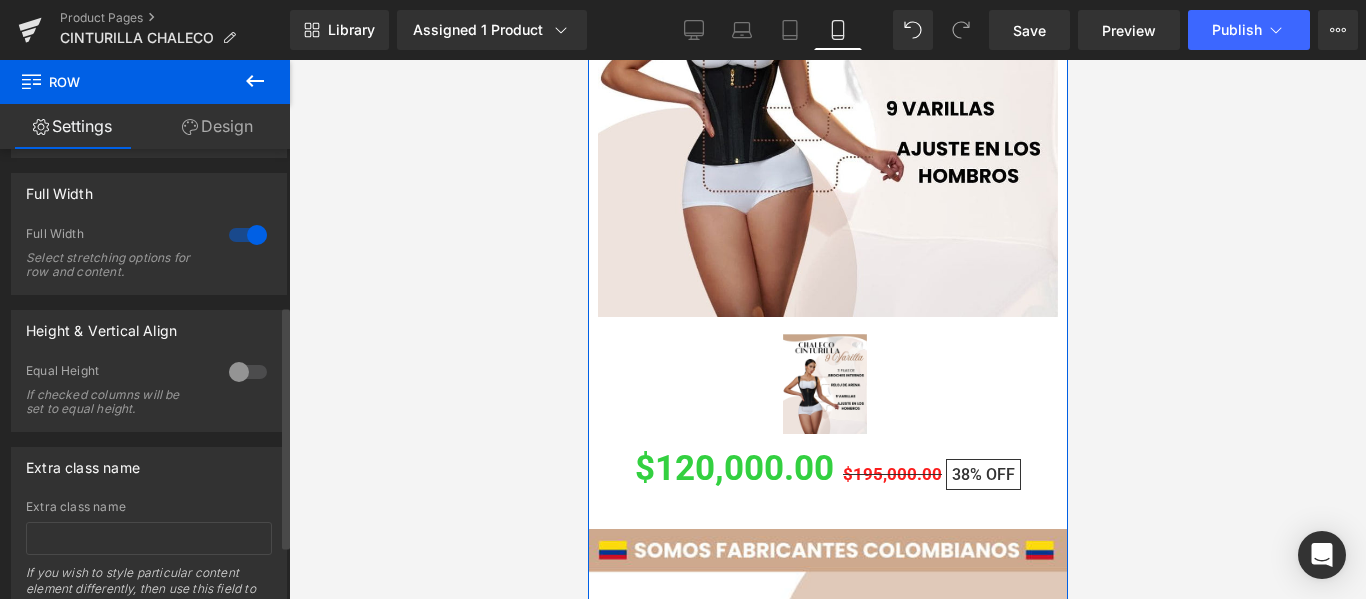 click at bounding box center [248, 372] 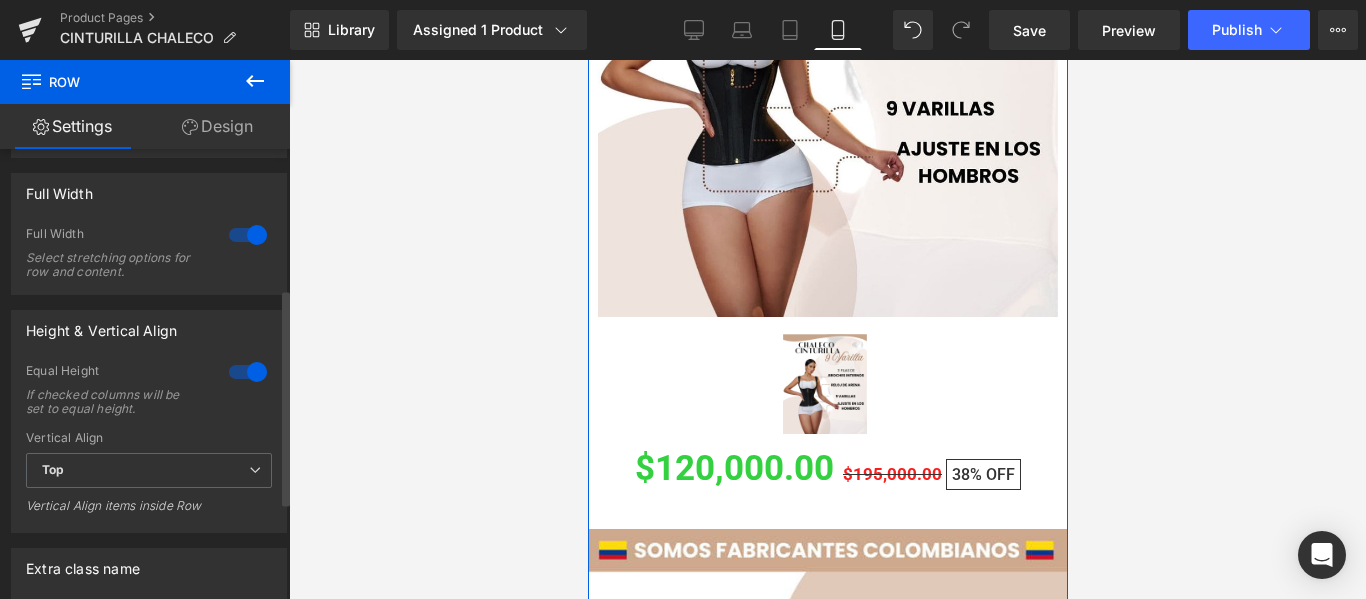 click at bounding box center [248, 372] 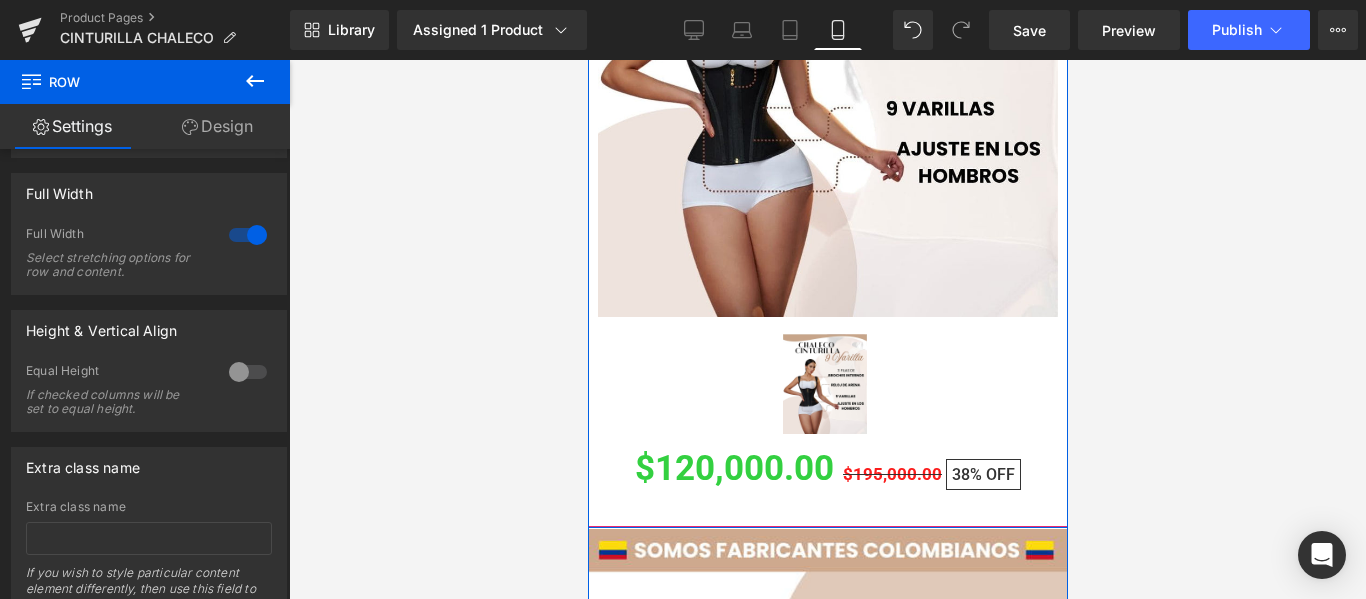 scroll, scrollTop: 0, scrollLeft: 0, axis: both 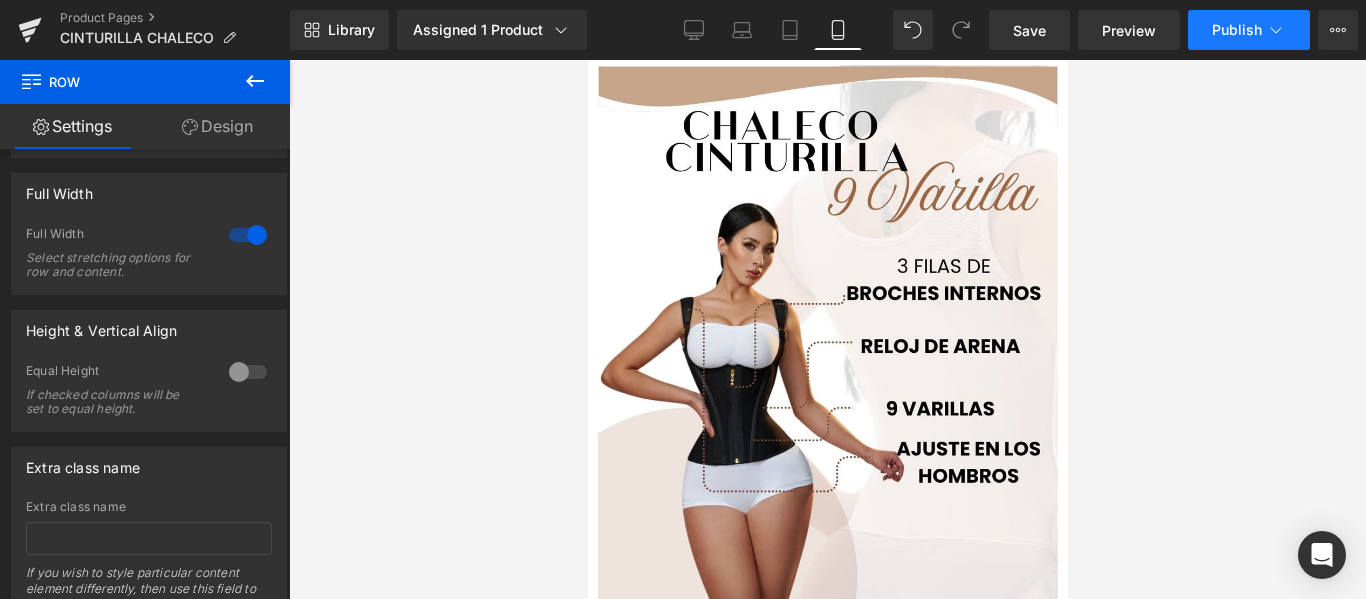 click 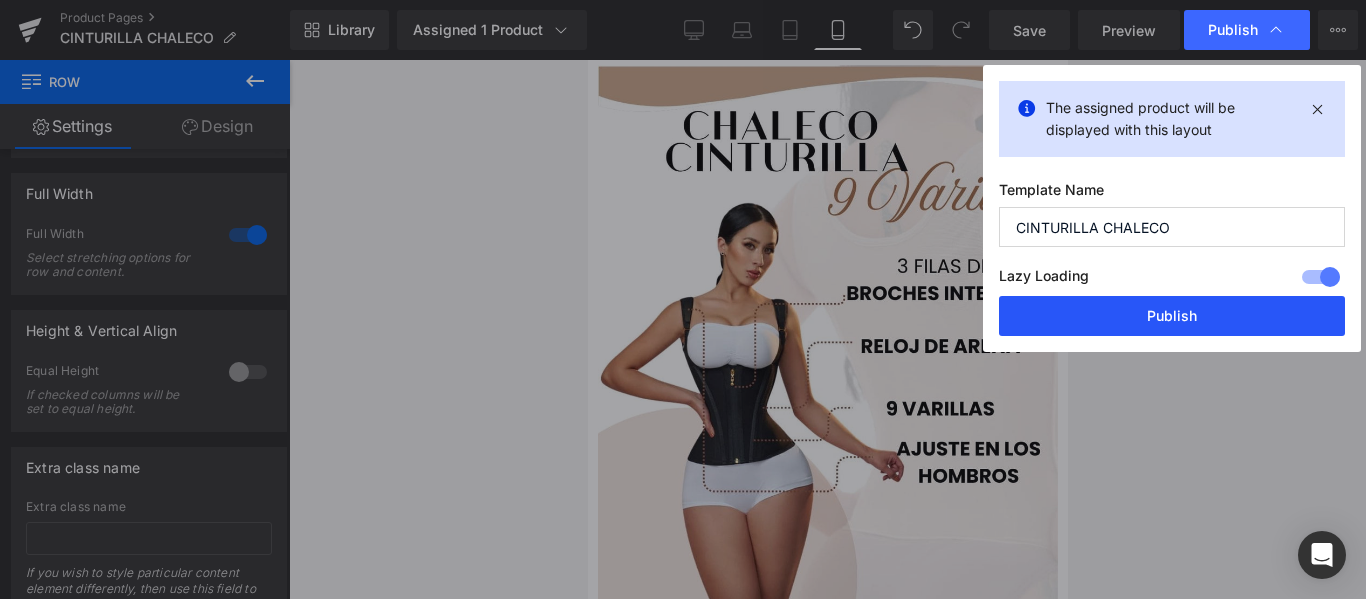 click on "Publish" at bounding box center (1172, 316) 